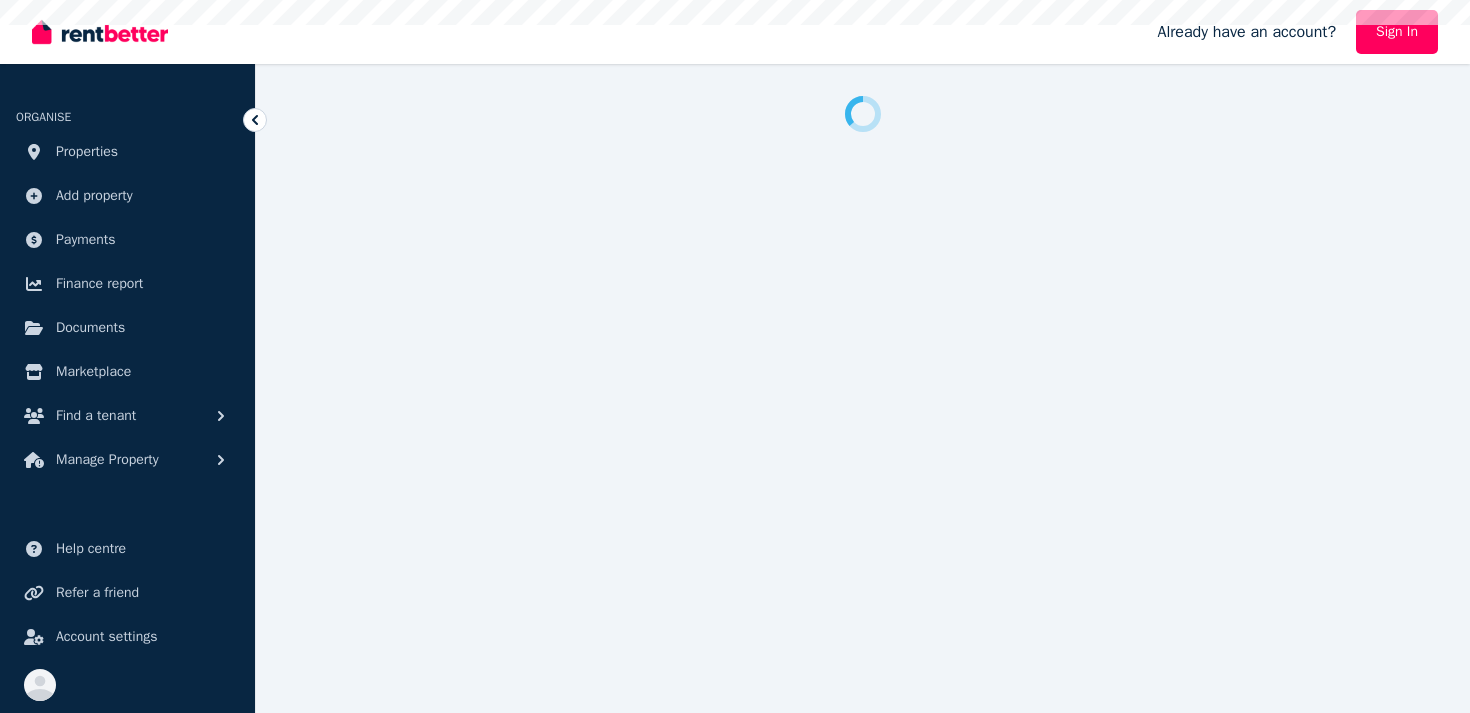scroll, scrollTop: 0, scrollLeft: 0, axis: both 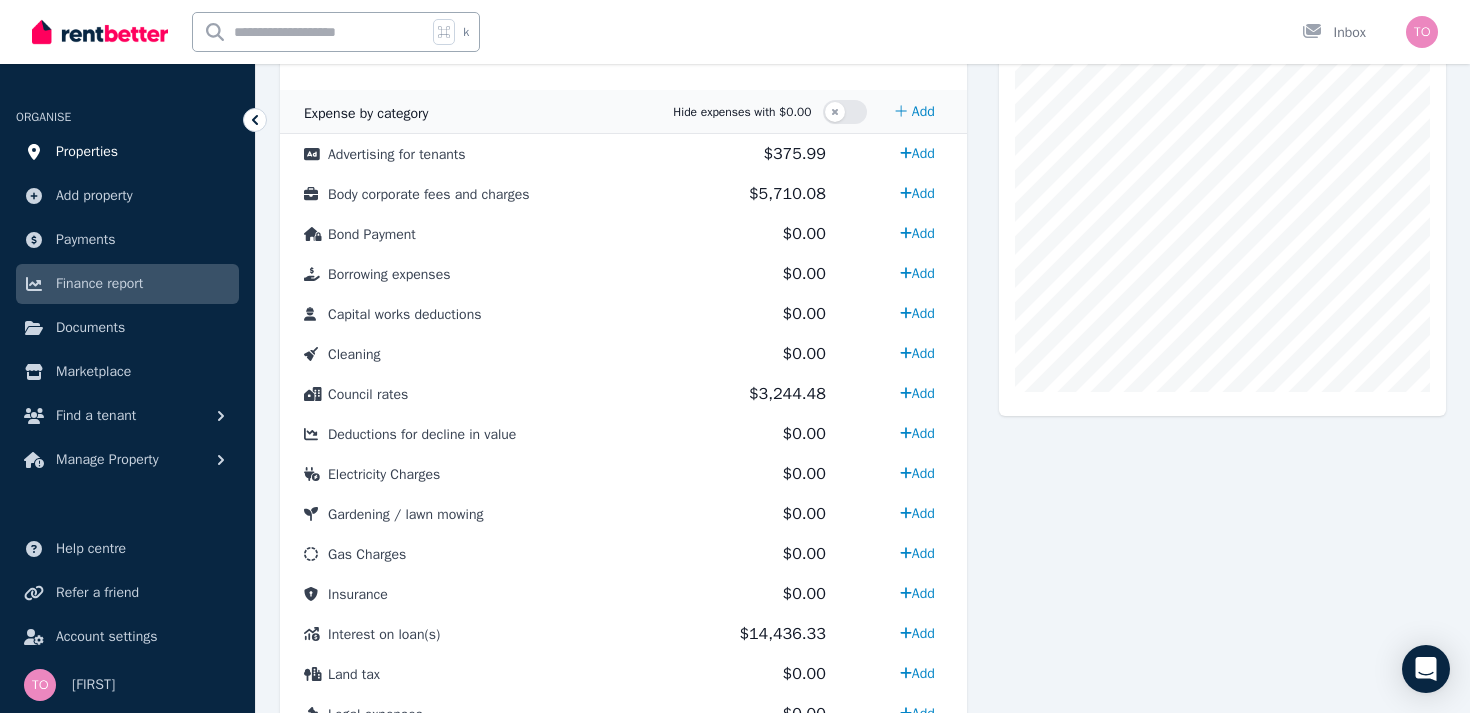 click on "Properties" at bounding box center (87, 152) 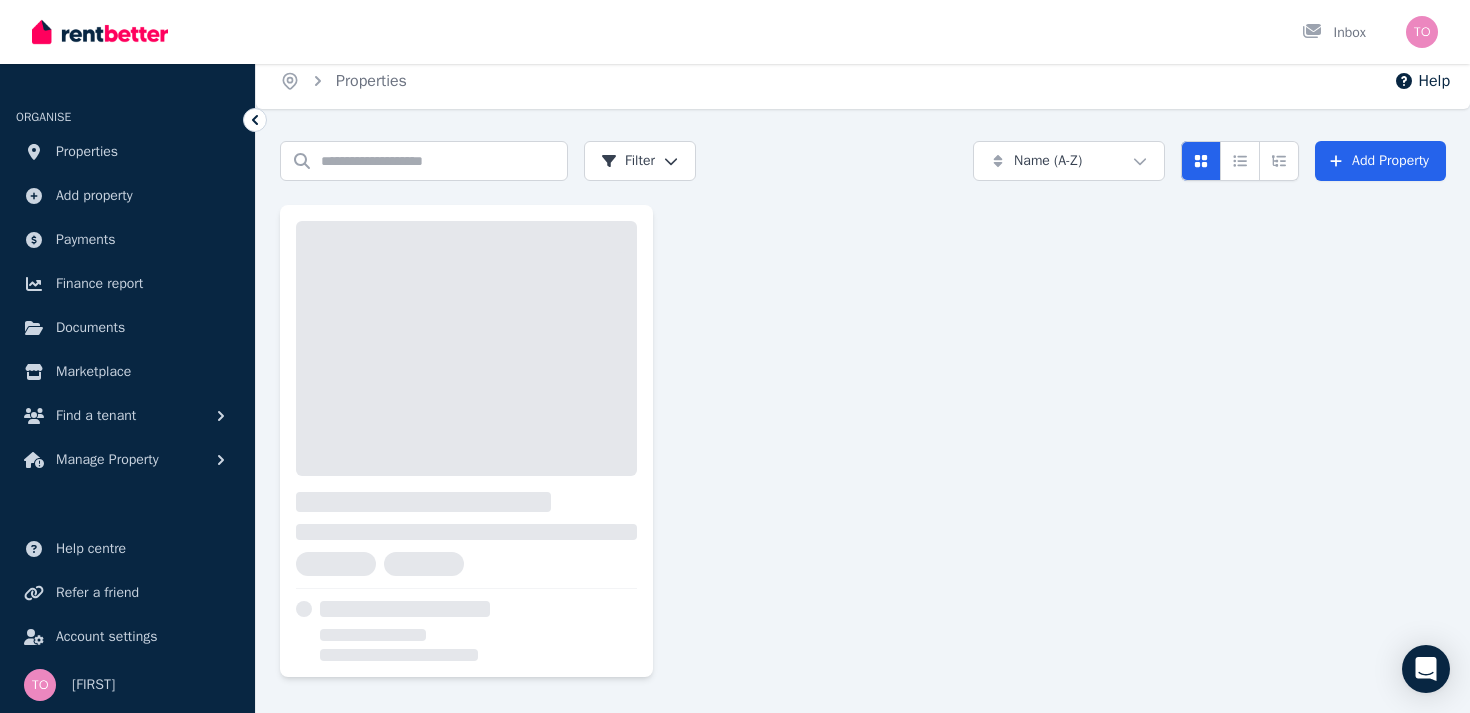 scroll, scrollTop: 0, scrollLeft: 0, axis: both 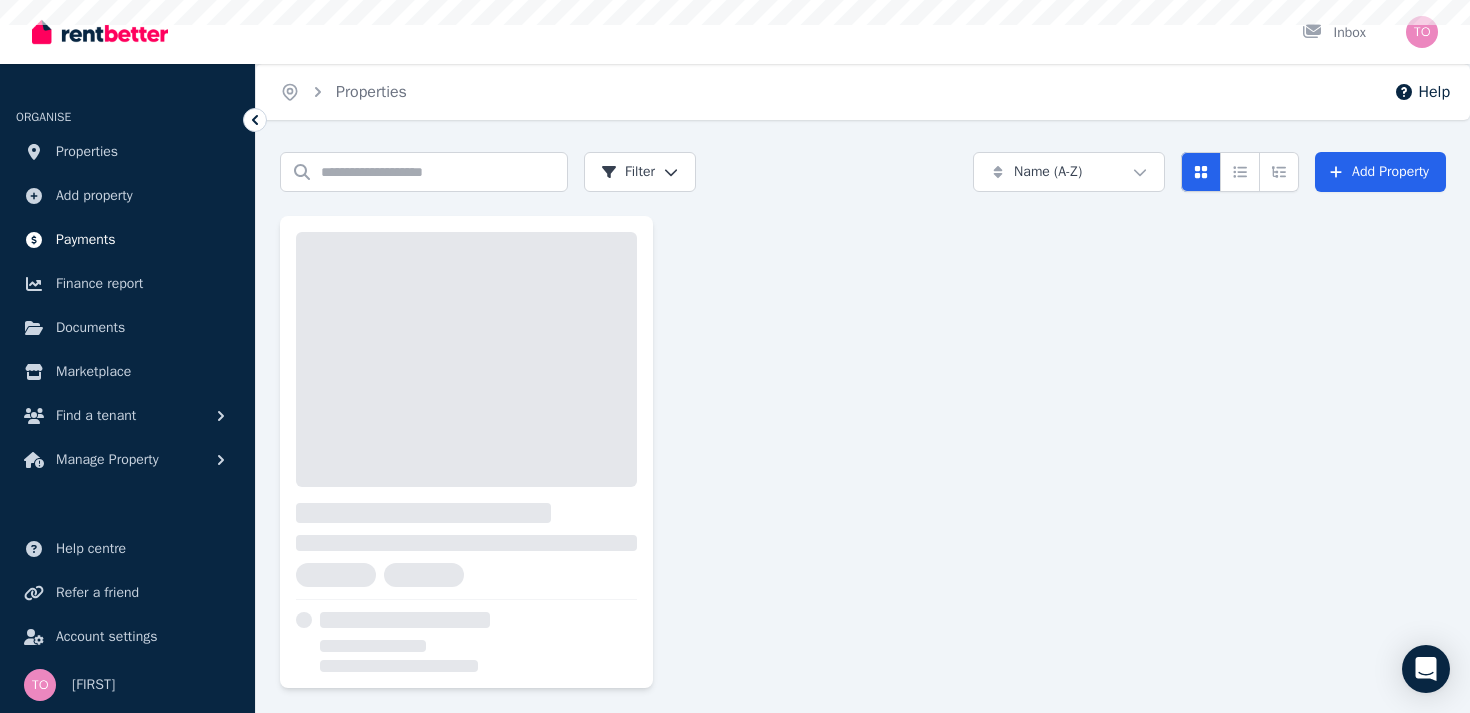click on "Payments" at bounding box center (86, 240) 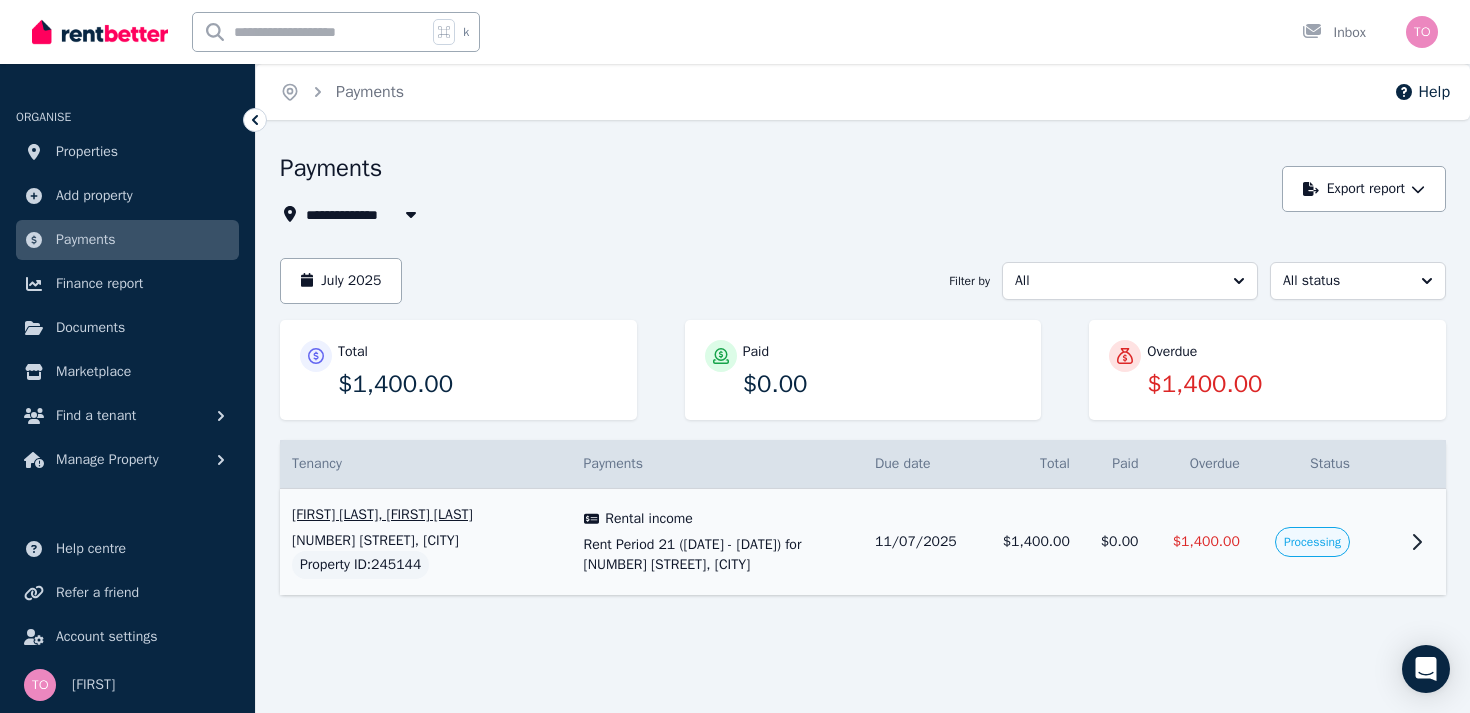 click on "Processing" at bounding box center (1307, 542) 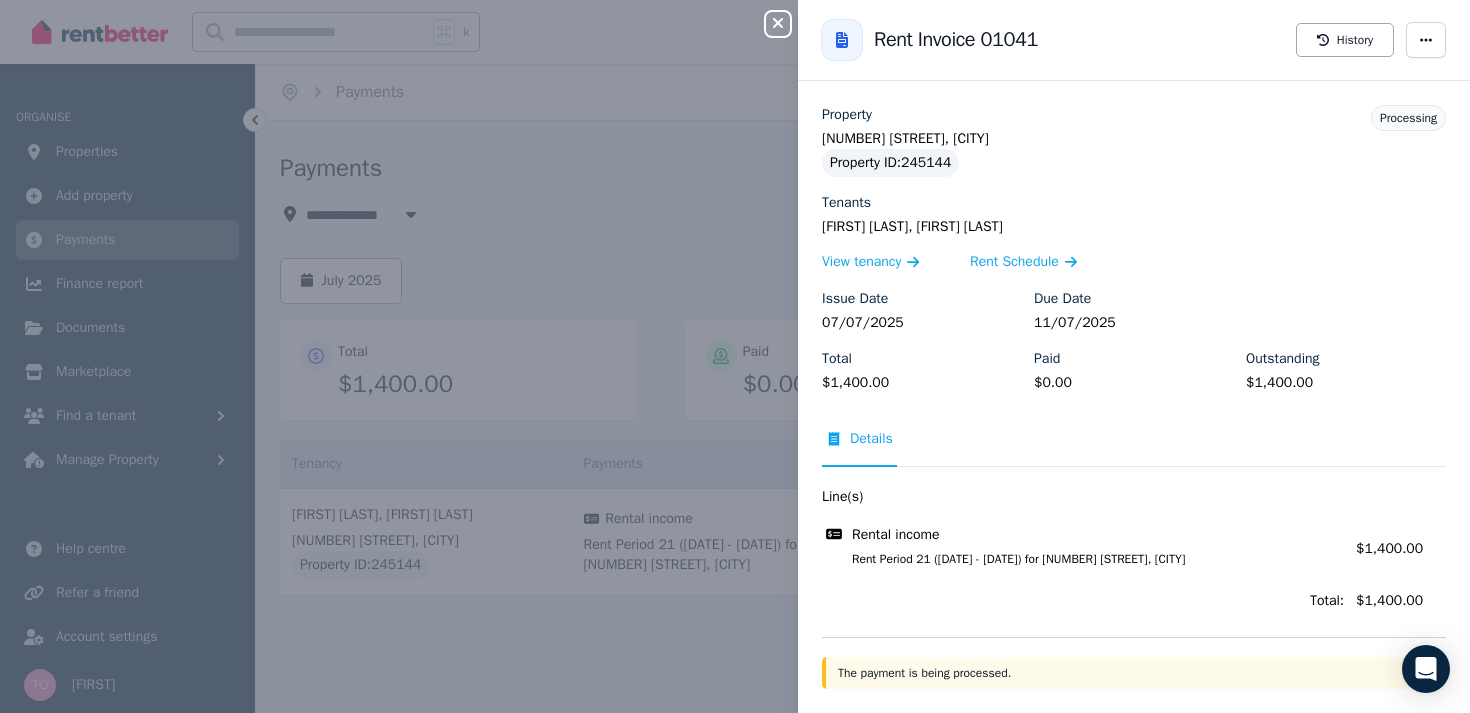 scroll, scrollTop: 20, scrollLeft: 0, axis: vertical 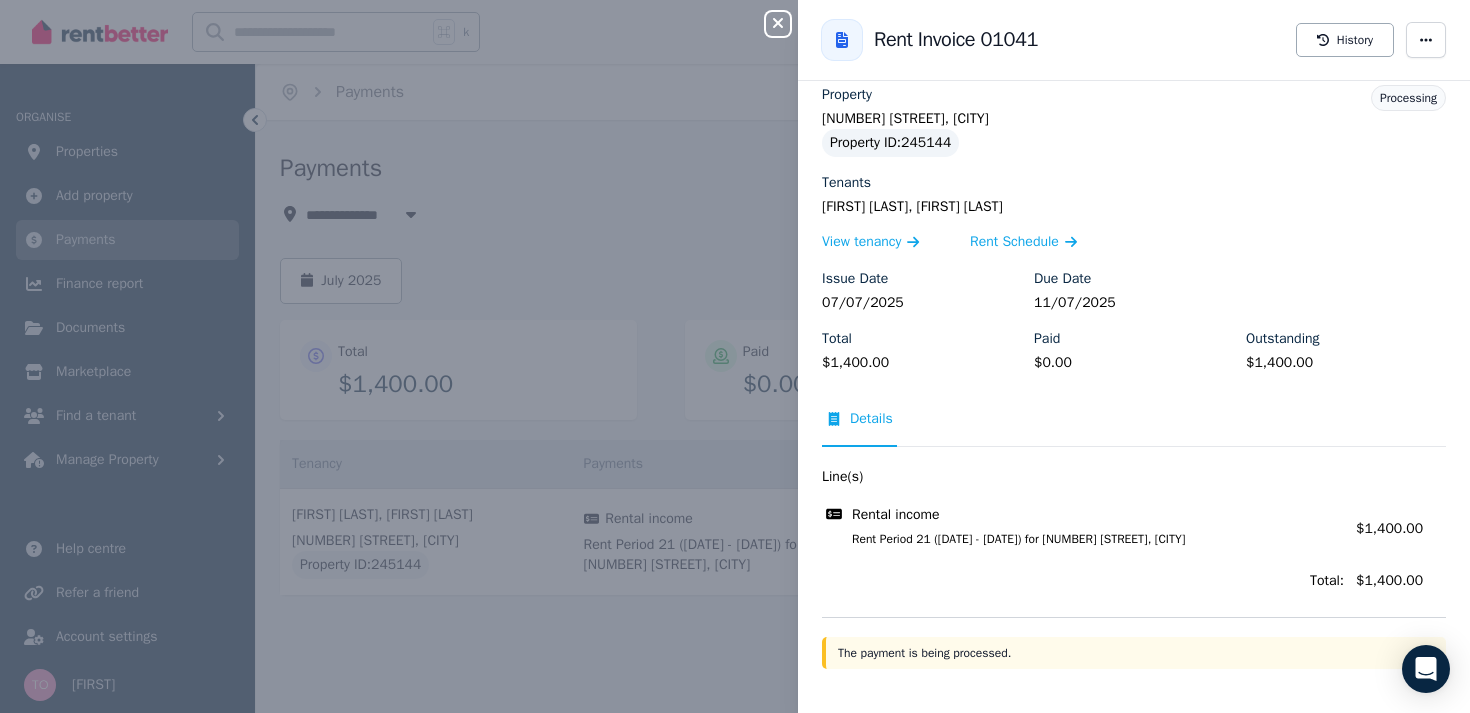 type 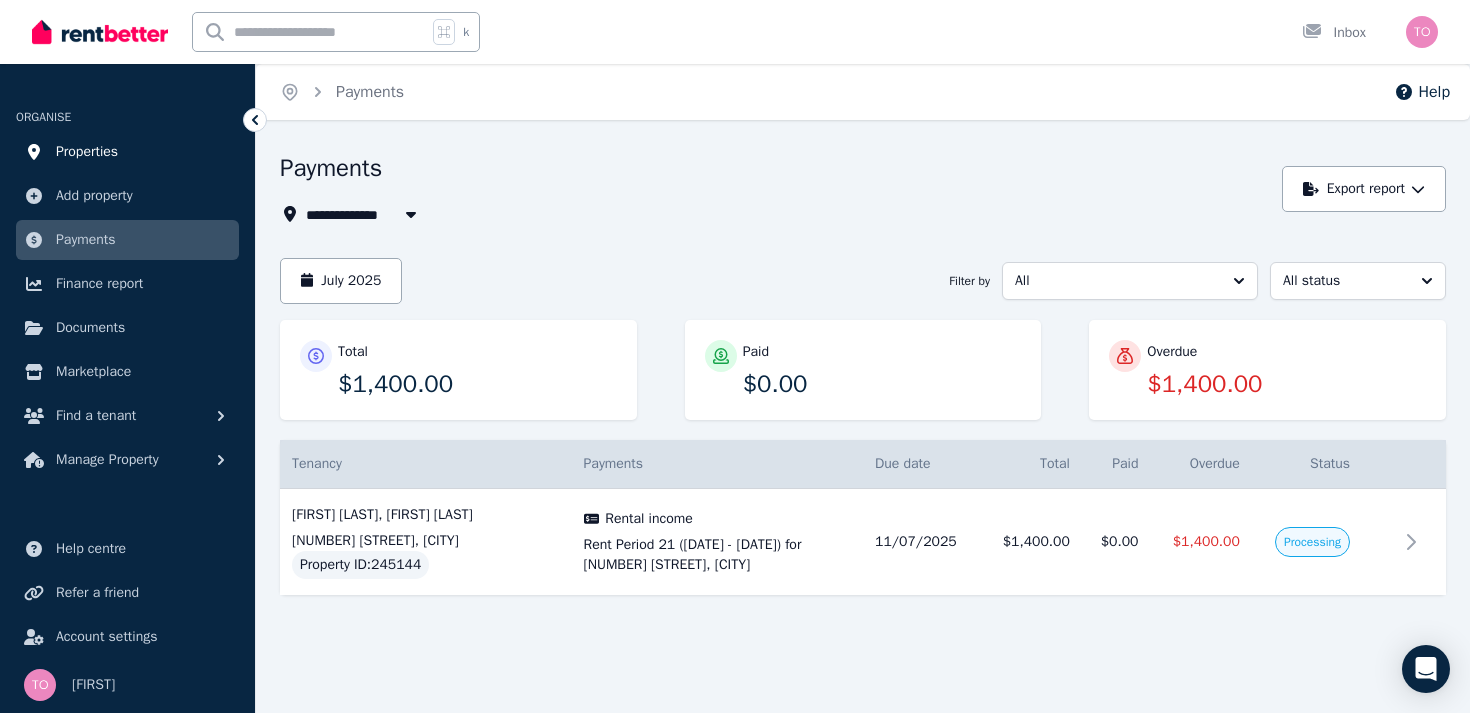 click on "Properties" at bounding box center (87, 152) 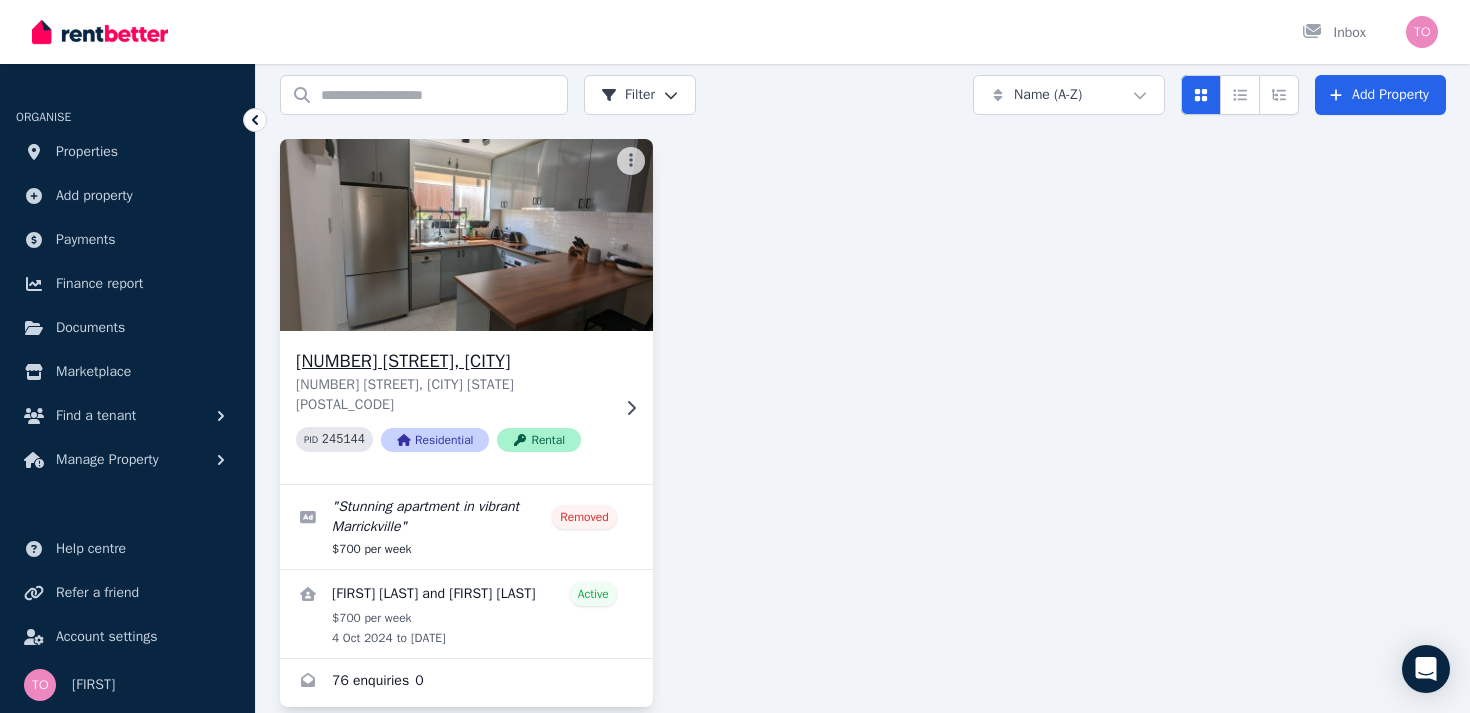 scroll, scrollTop: 81, scrollLeft: 0, axis: vertical 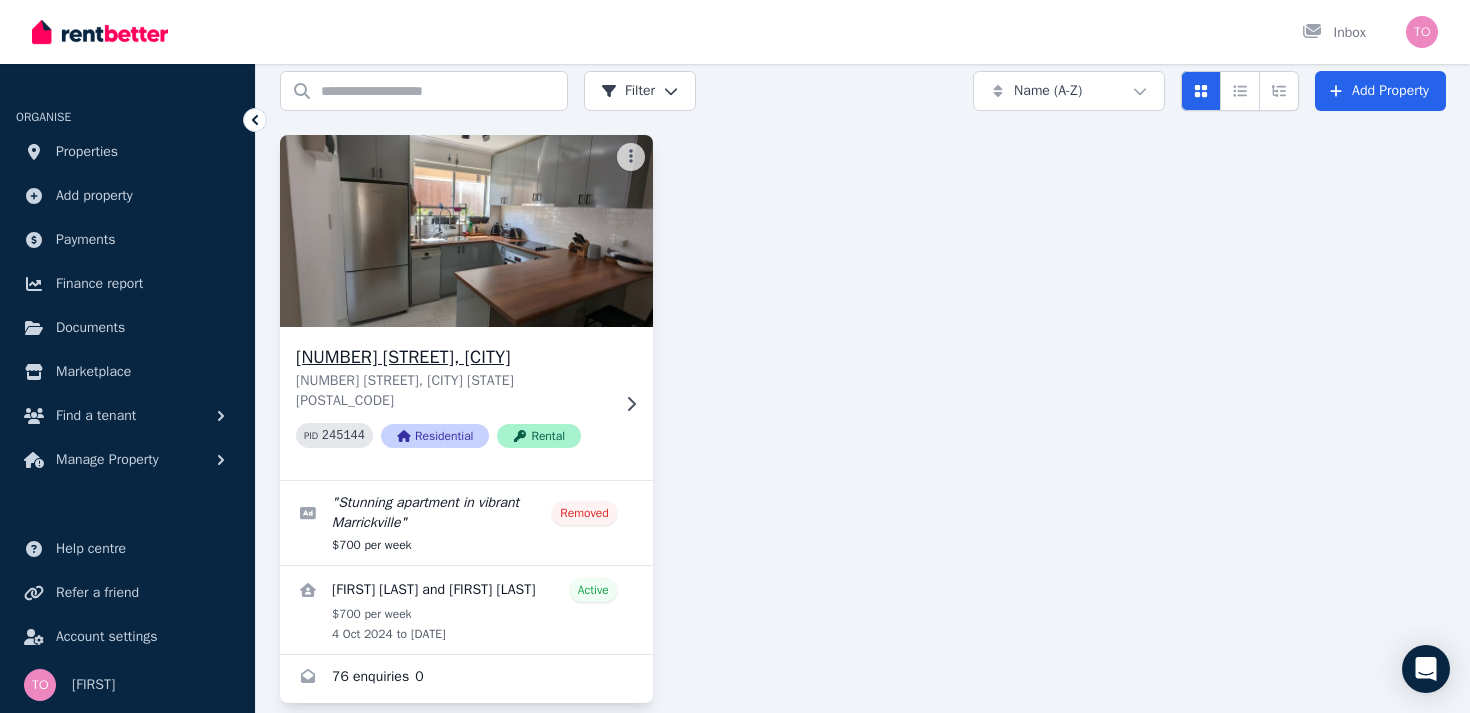 click at bounding box center [466, 231] 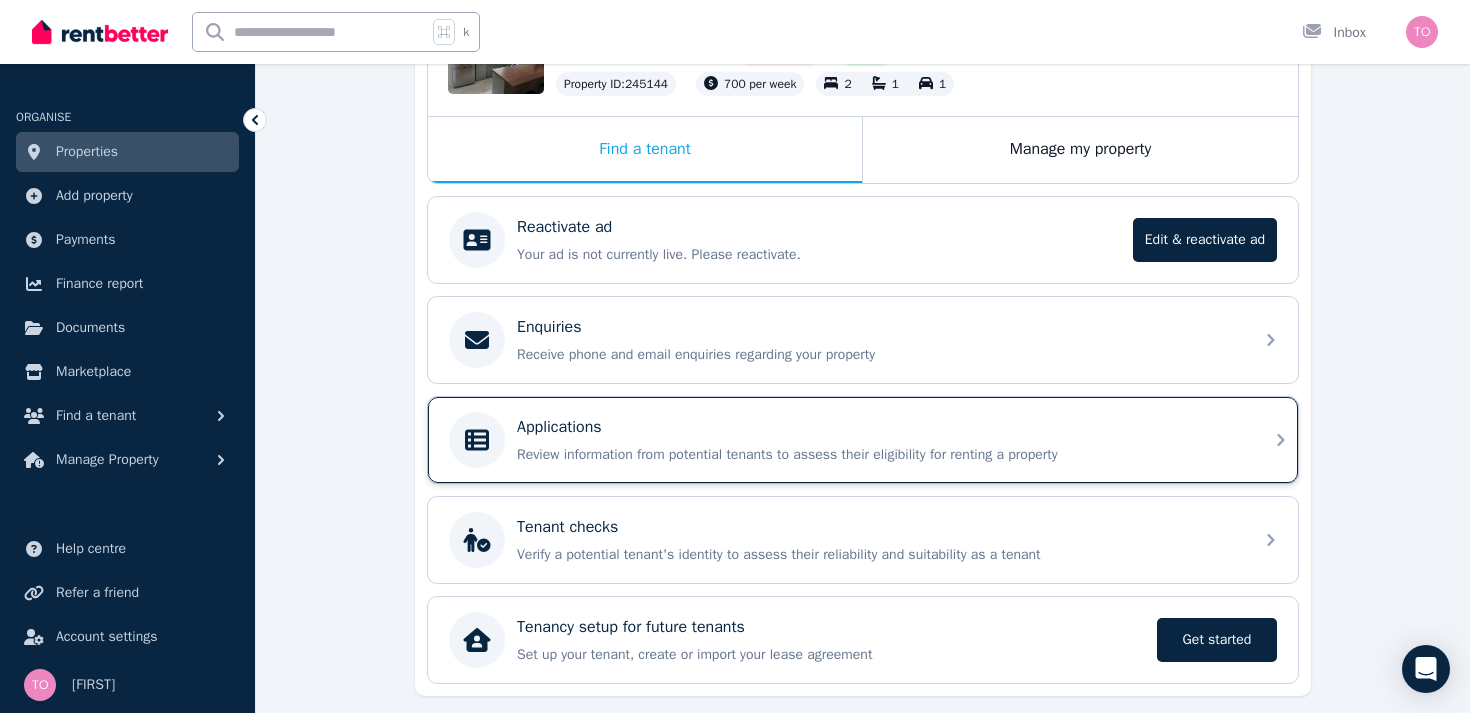 scroll, scrollTop: 281, scrollLeft: 0, axis: vertical 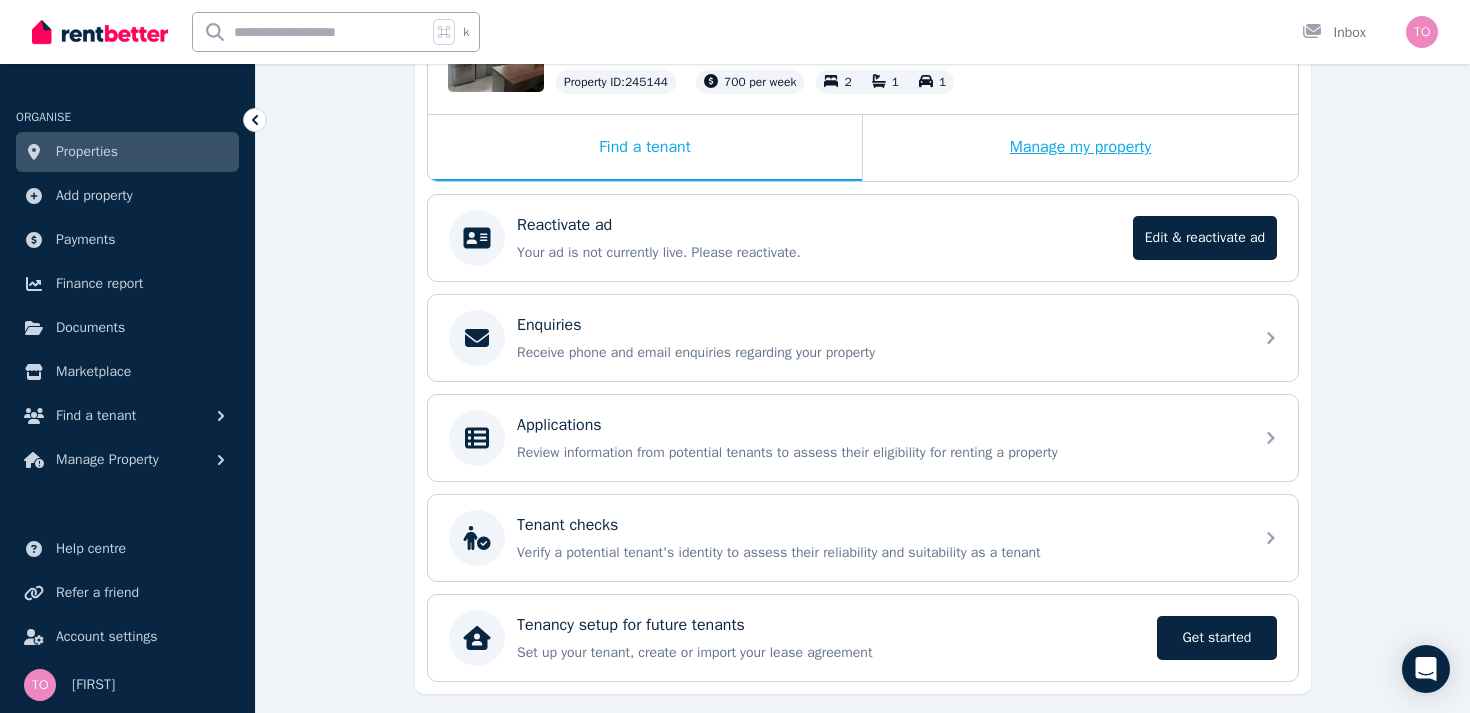 click on "Manage my property" at bounding box center [1080, 148] 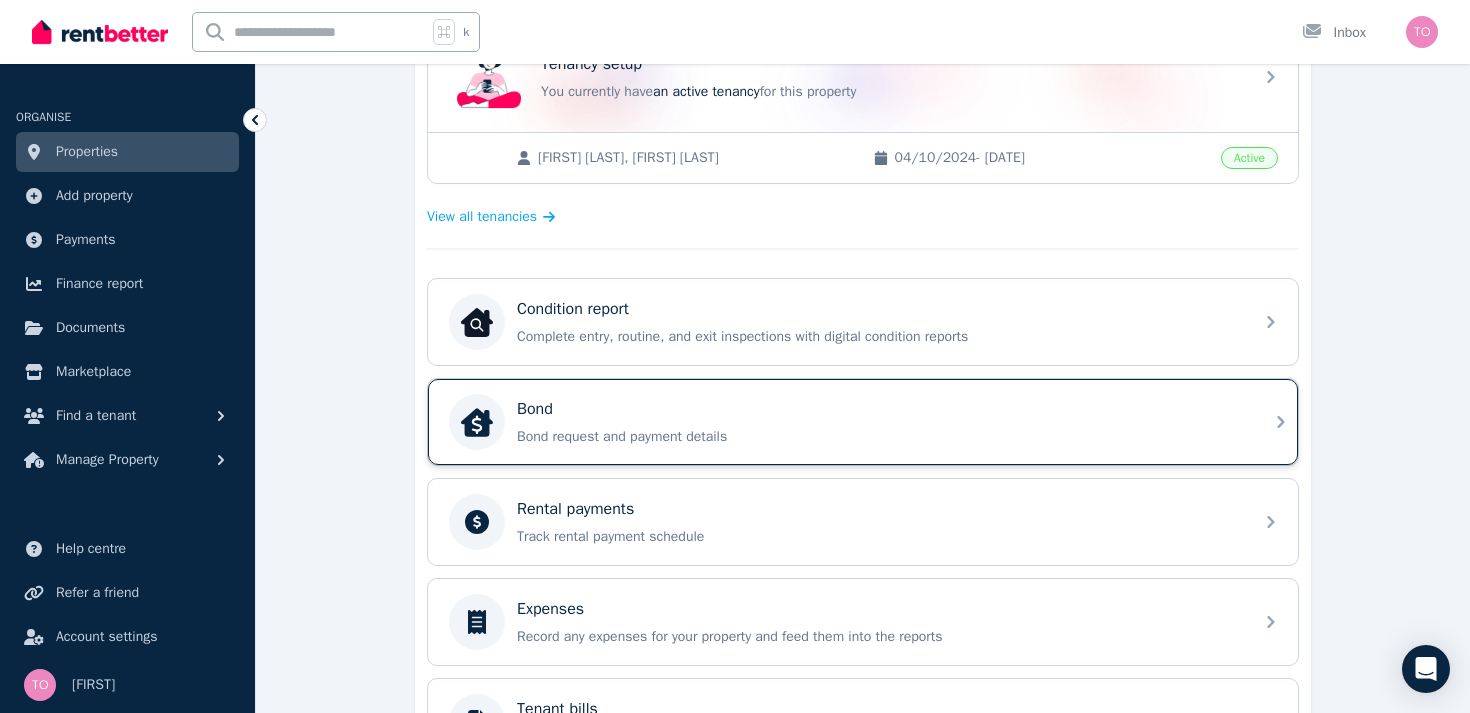 scroll, scrollTop: 516, scrollLeft: 0, axis: vertical 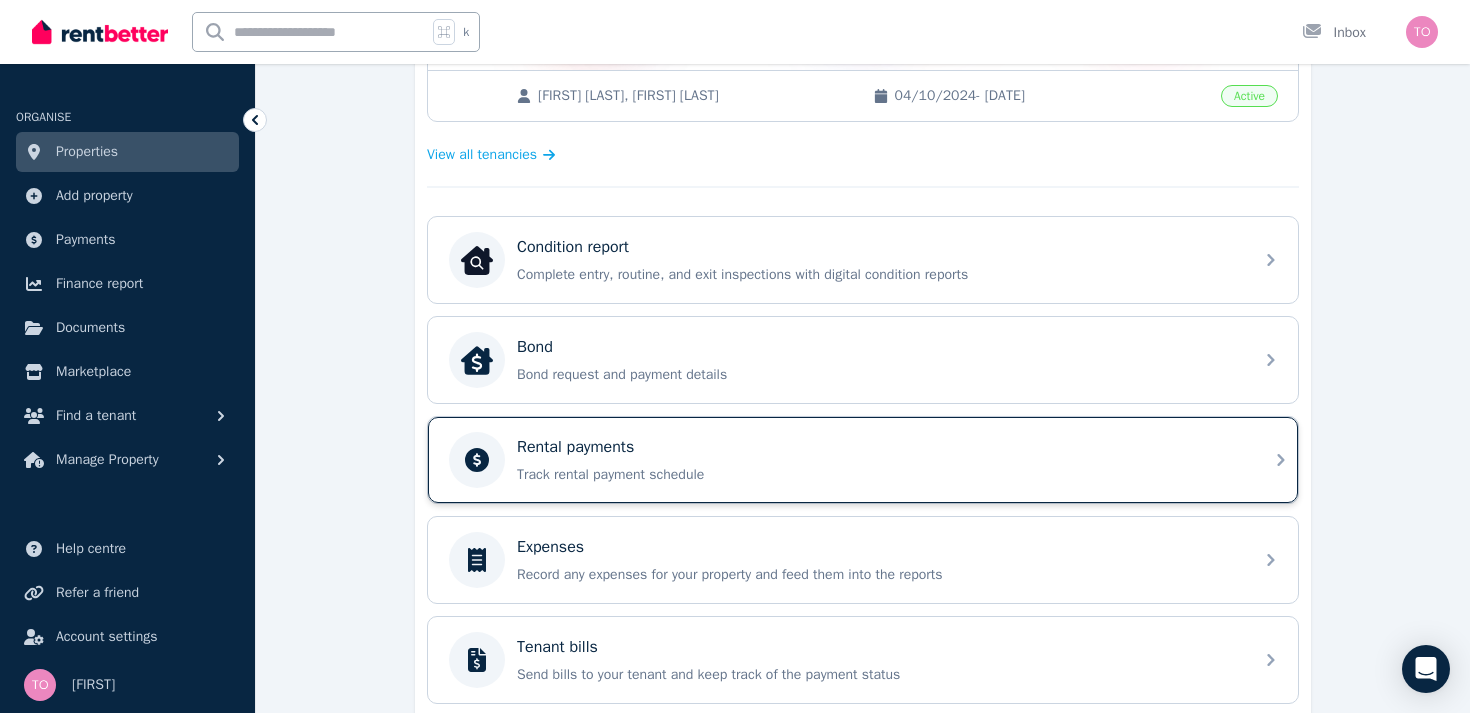 click on "Rental payments Track rental payment schedule" at bounding box center [879, 460] 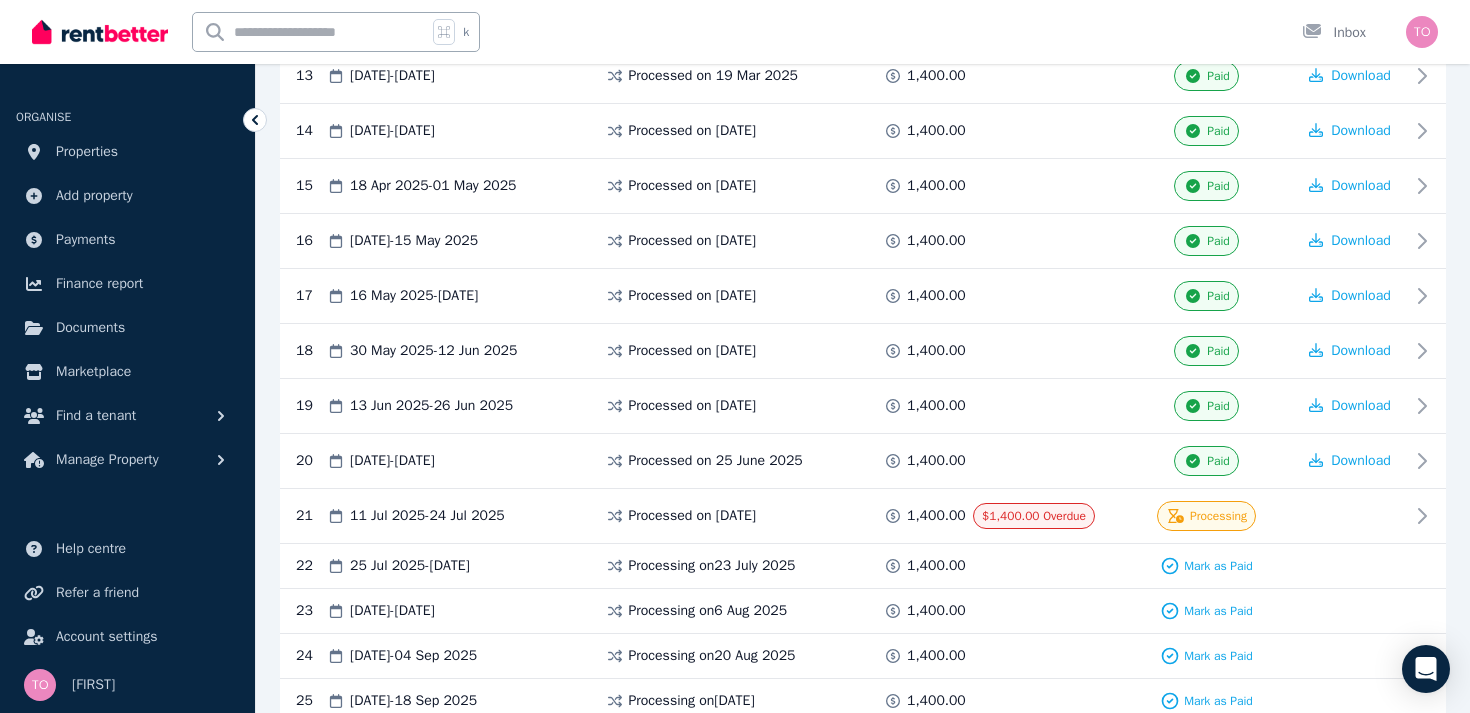 scroll, scrollTop: 1198, scrollLeft: 0, axis: vertical 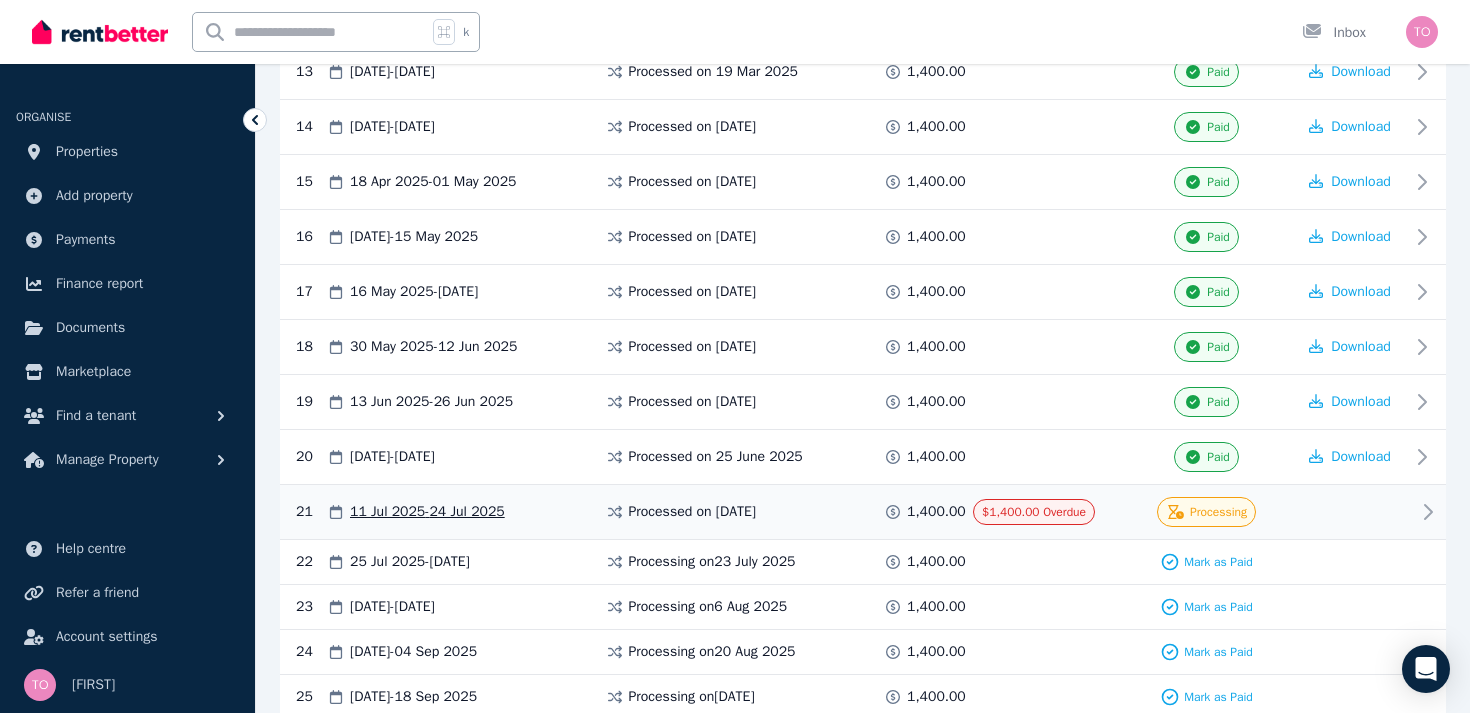 click at bounding box center (1350, 512) 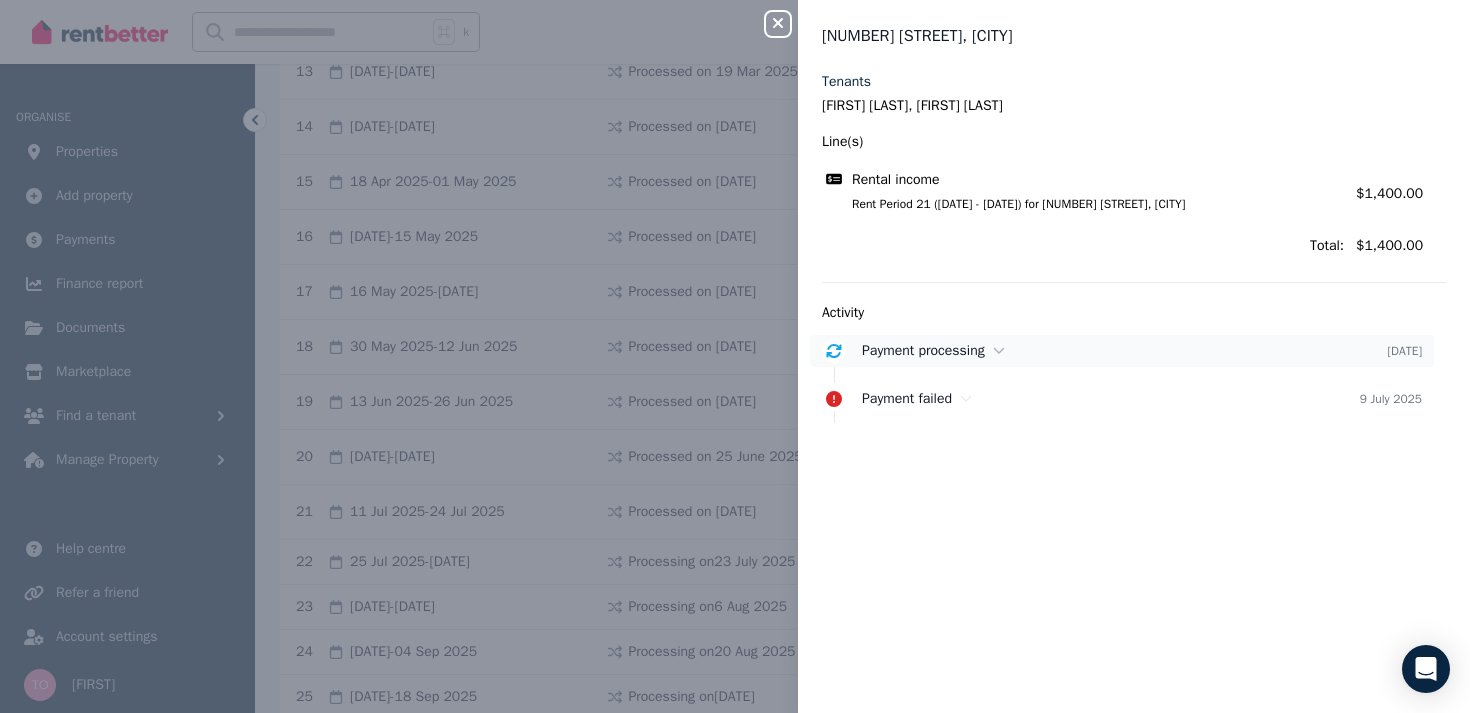 click on "Payment processing [DATE]" at bounding box center [1122, 351] 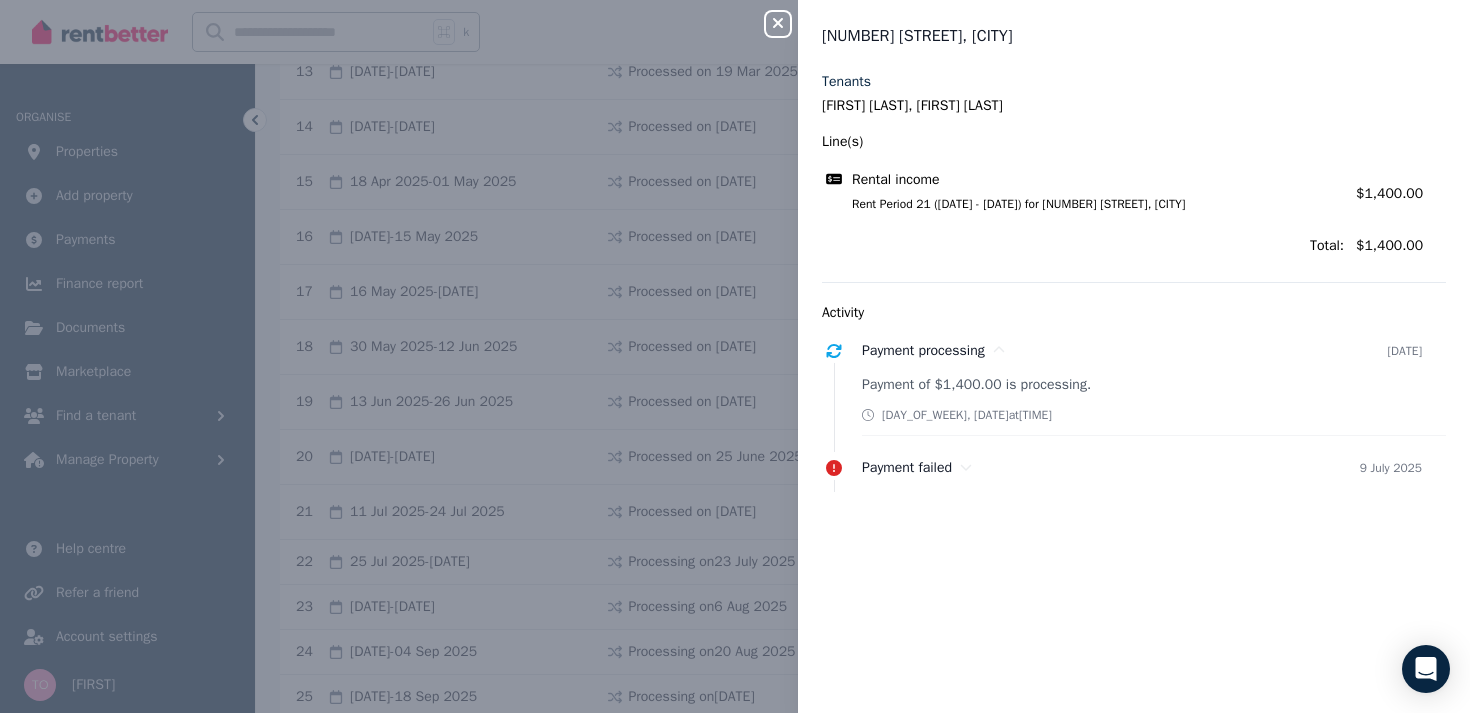 click 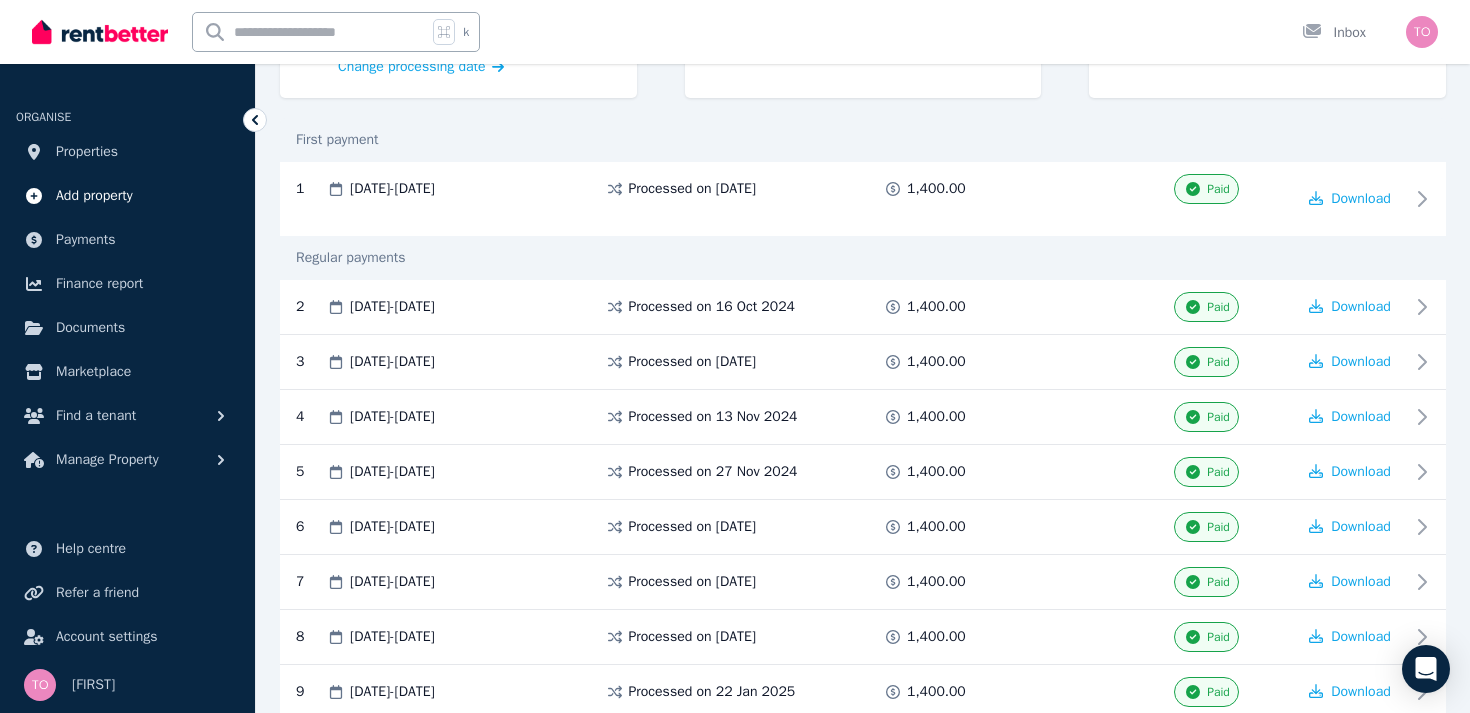 scroll, scrollTop: 269, scrollLeft: 0, axis: vertical 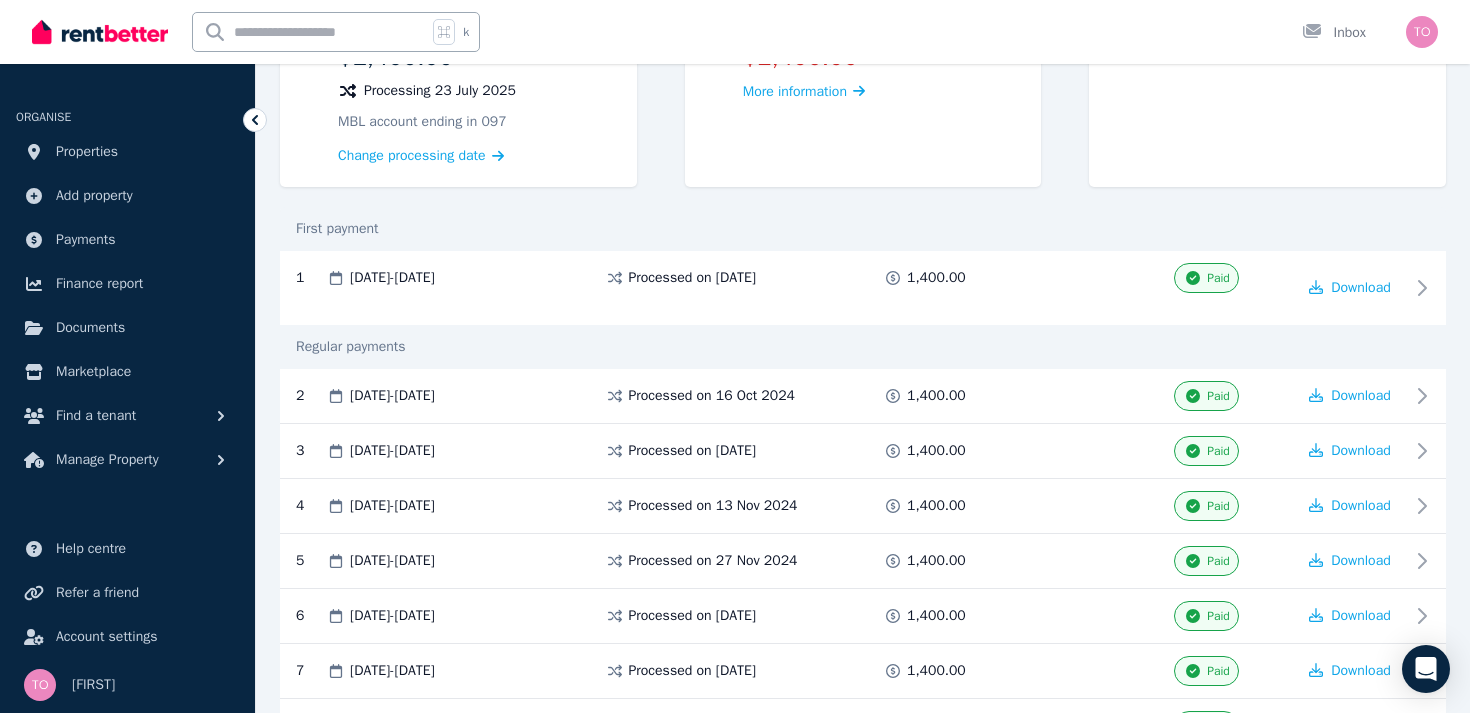 click 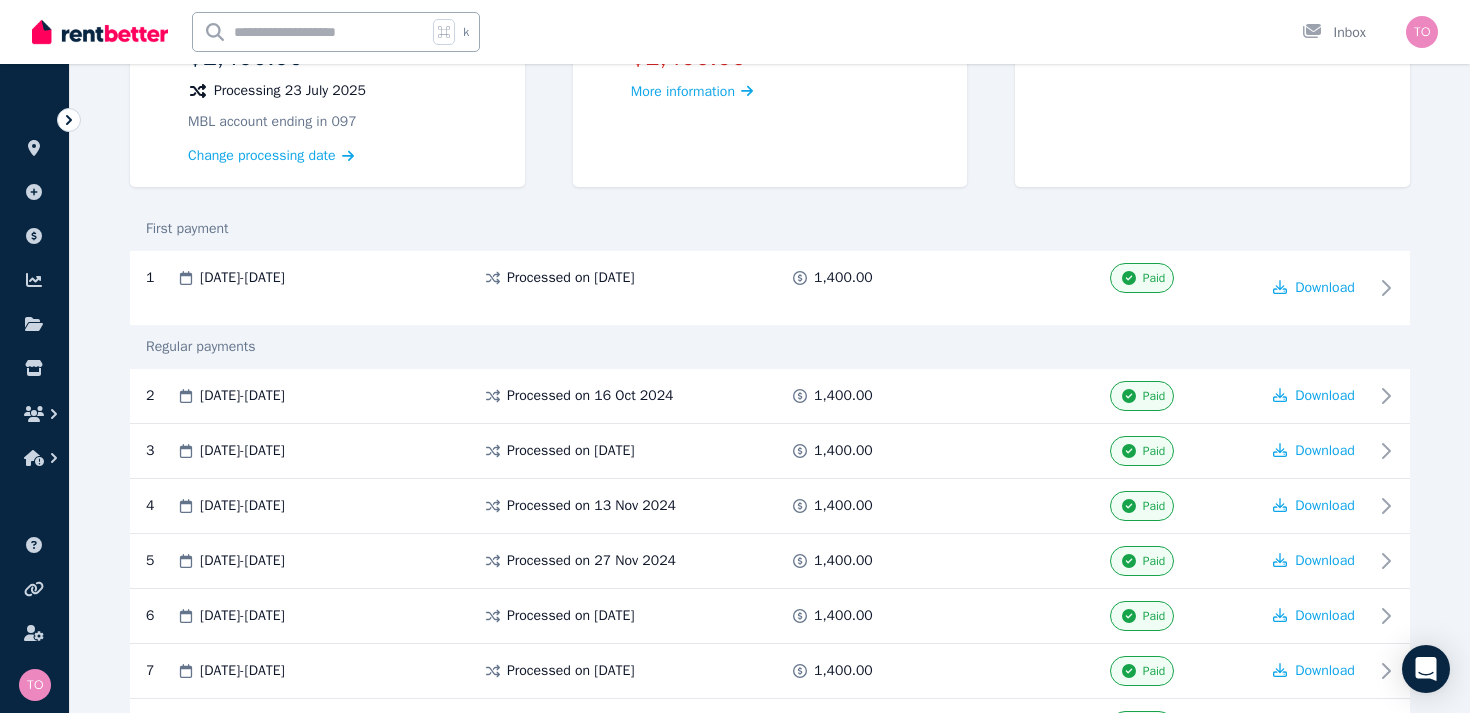 click 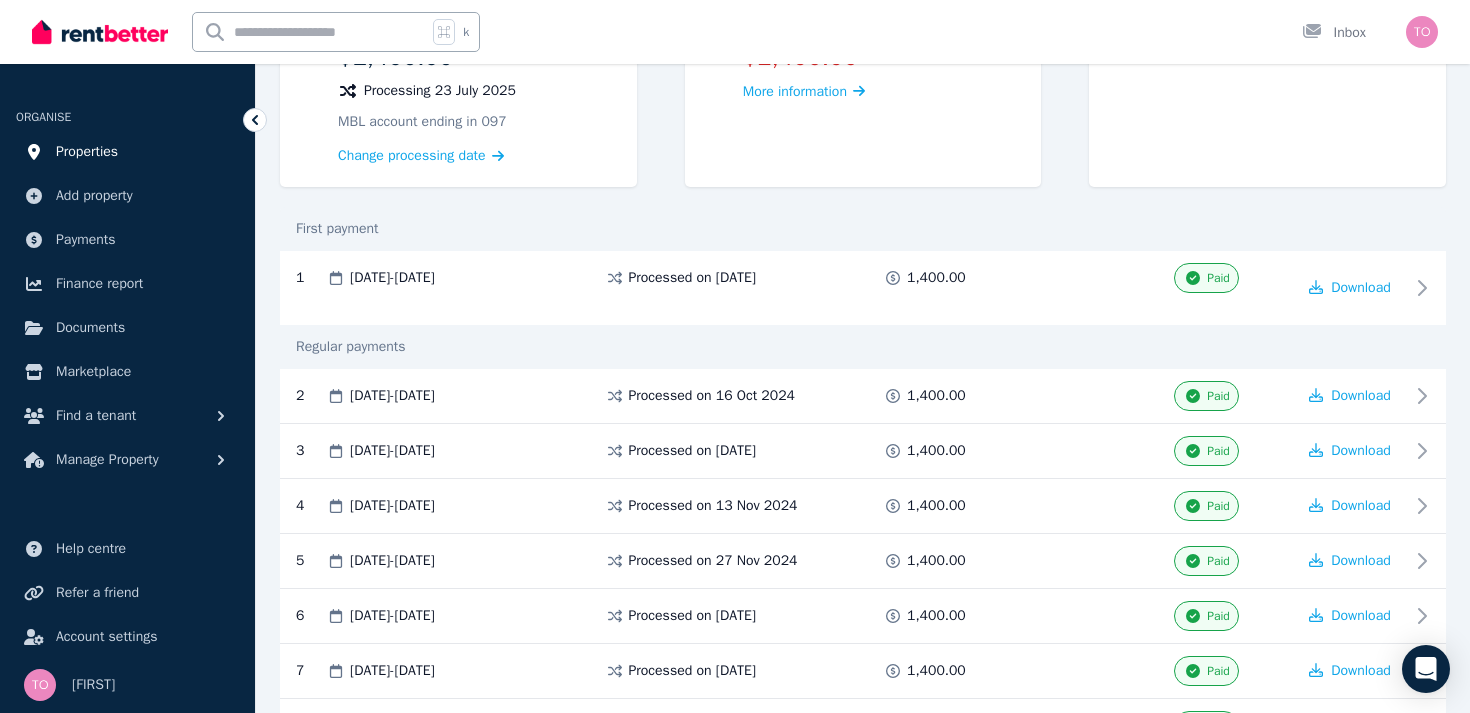 click on "Properties" at bounding box center [87, 152] 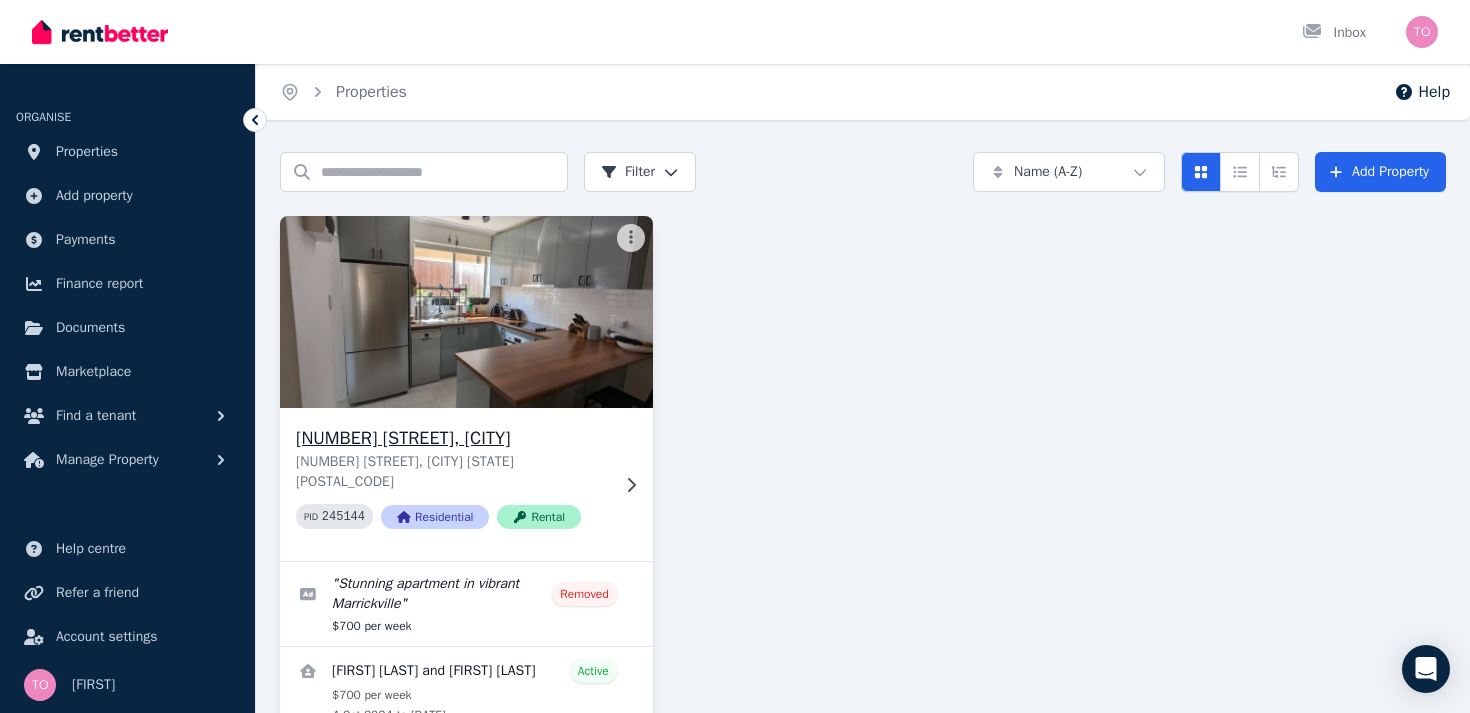 scroll, scrollTop: 87, scrollLeft: 0, axis: vertical 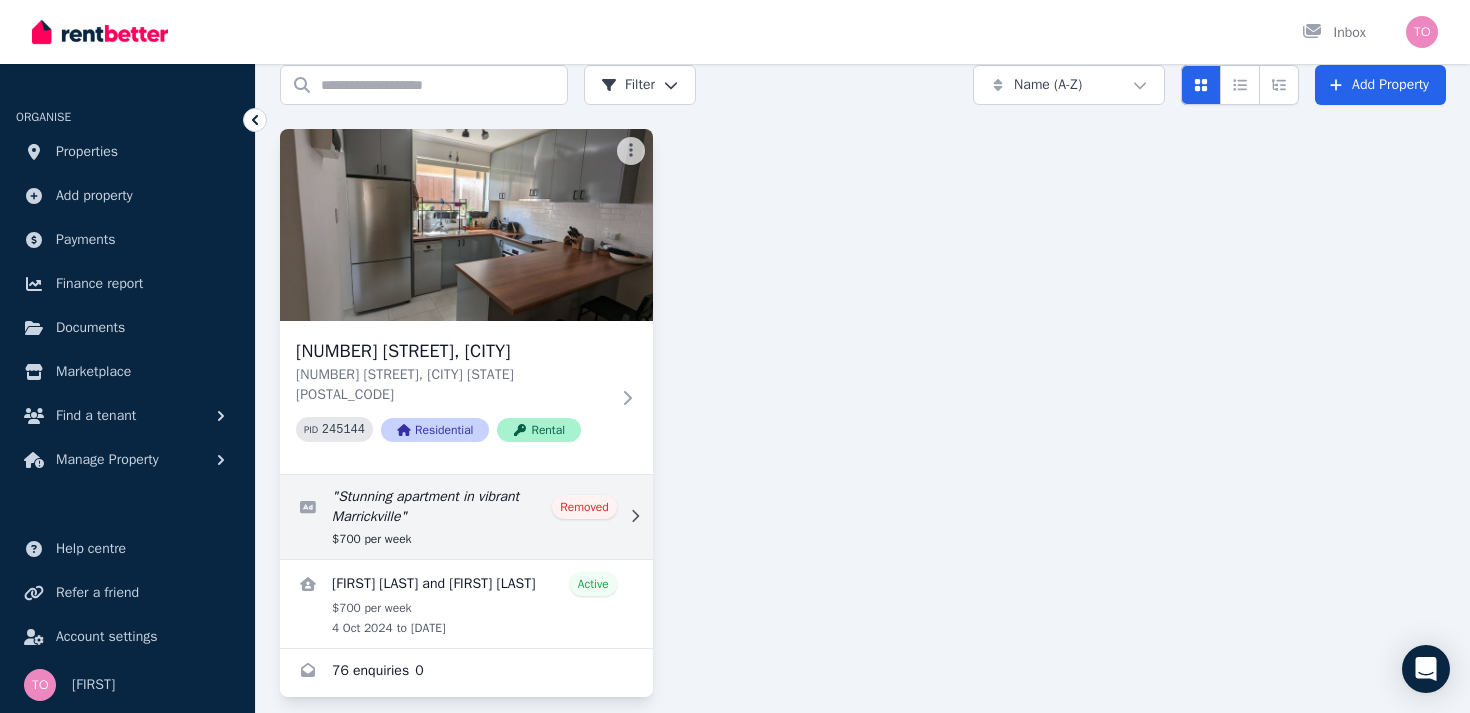 click at bounding box center [466, 517] 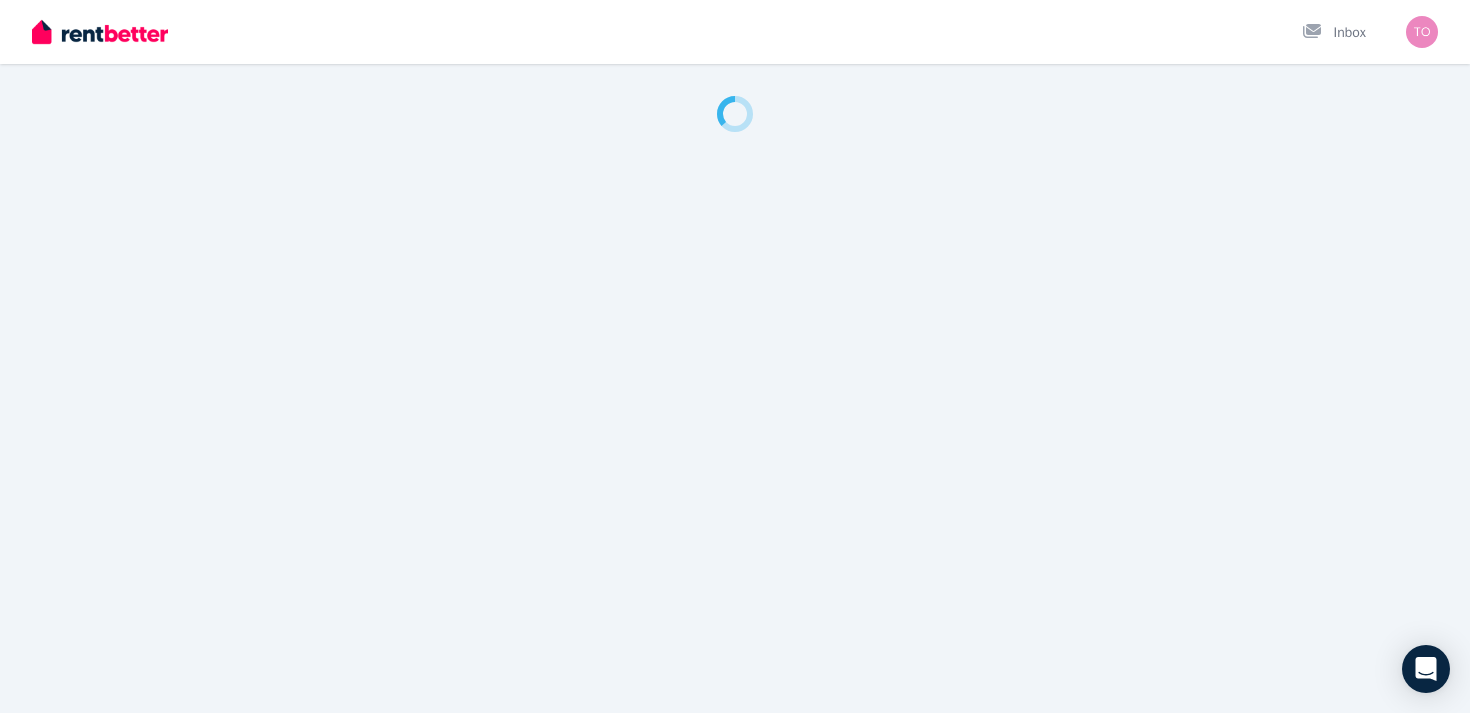 scroll, scrollTop: 0, scrollLeft: 0, axis: both 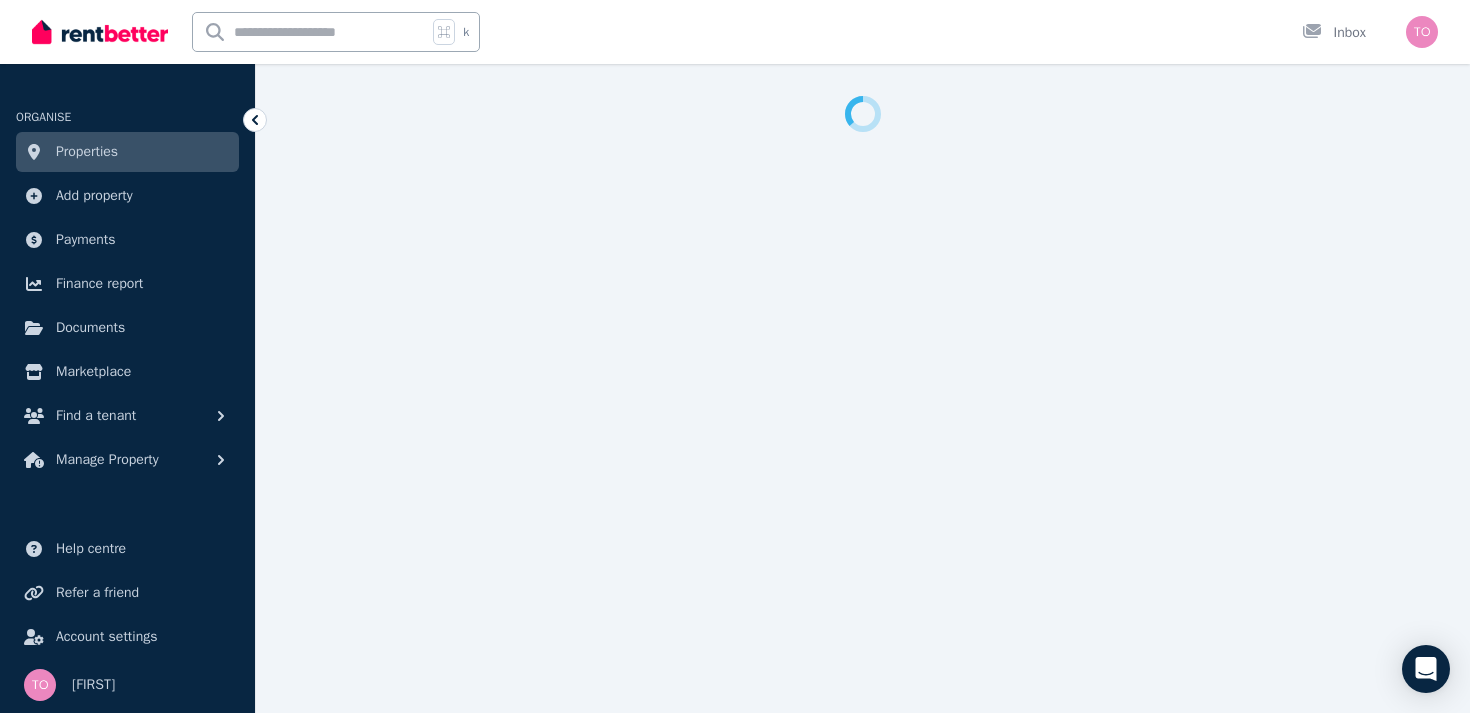 select on "**********" 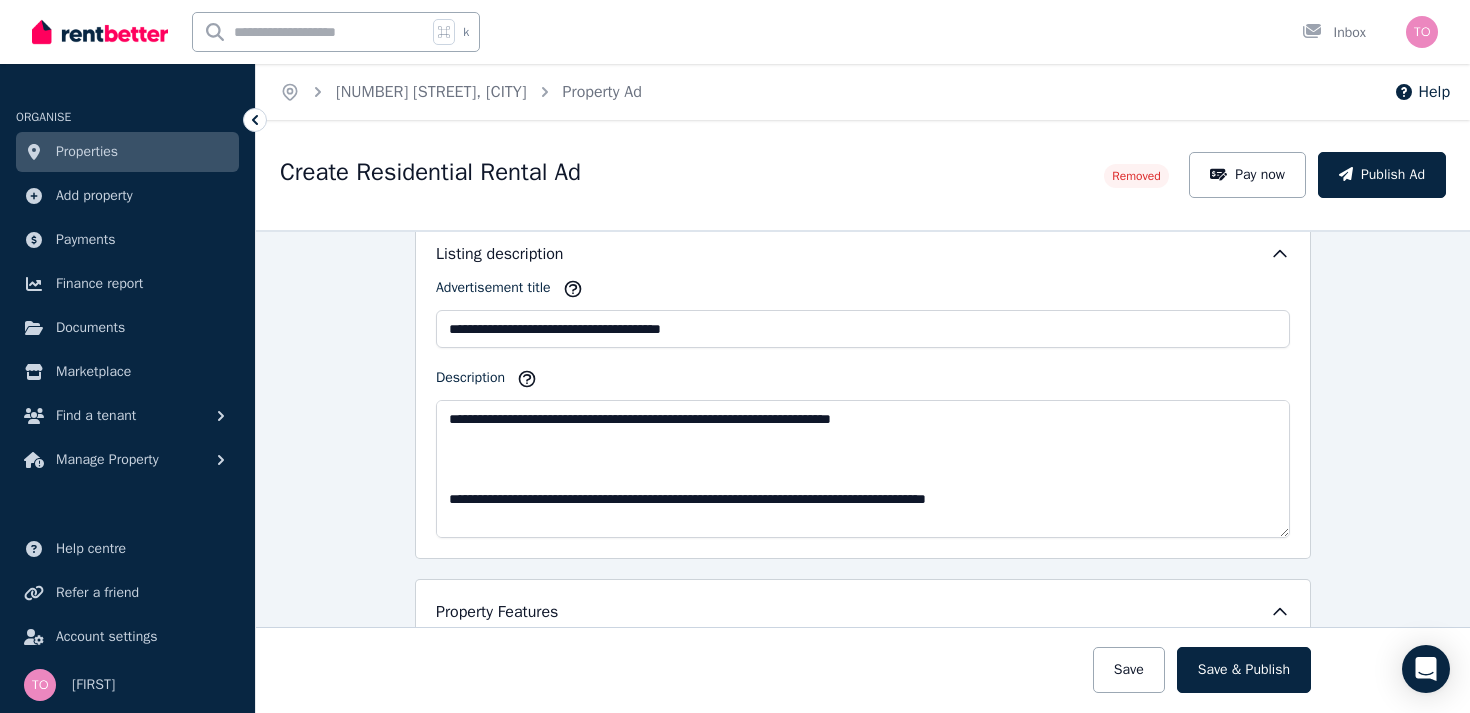 scroll, scrollTop: 923, scrollLeft: 0, axis: vertical 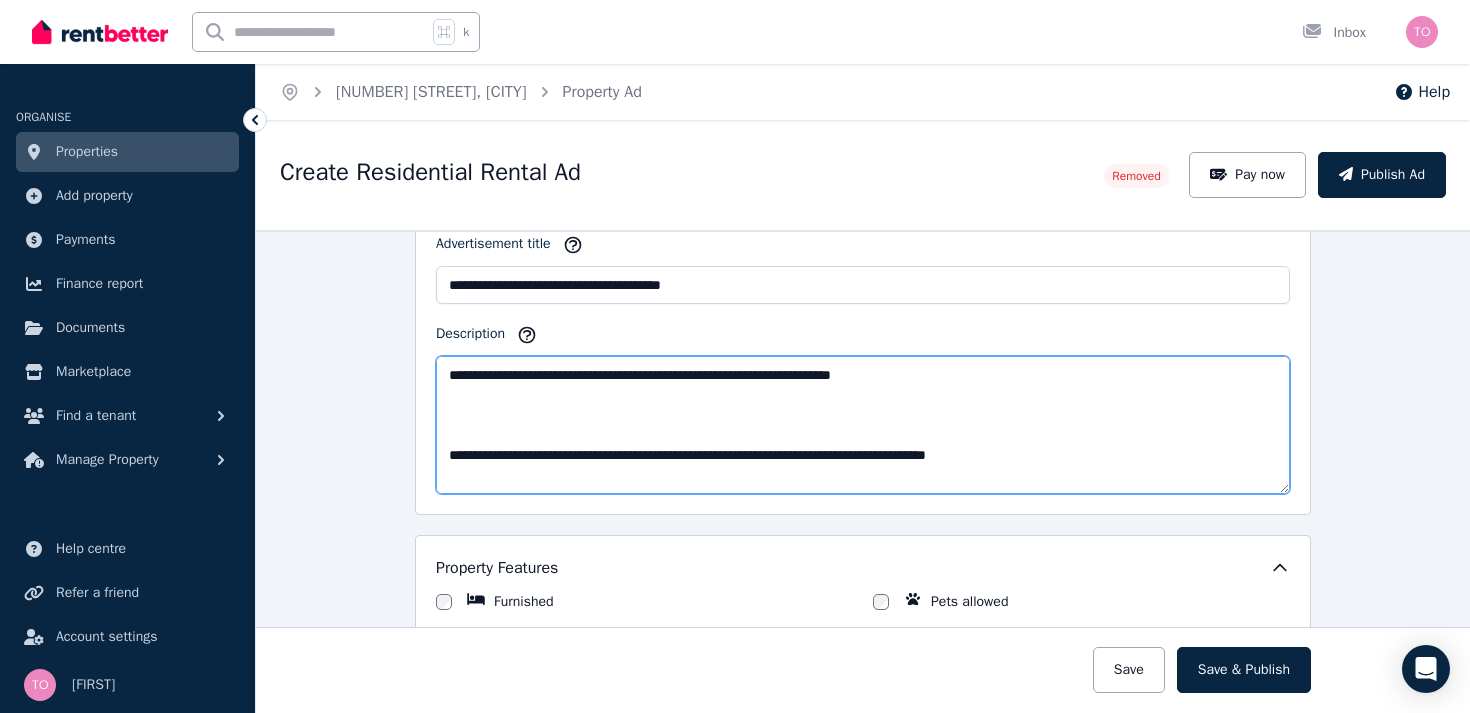 click on "Description" at bounding box center [863, 425] 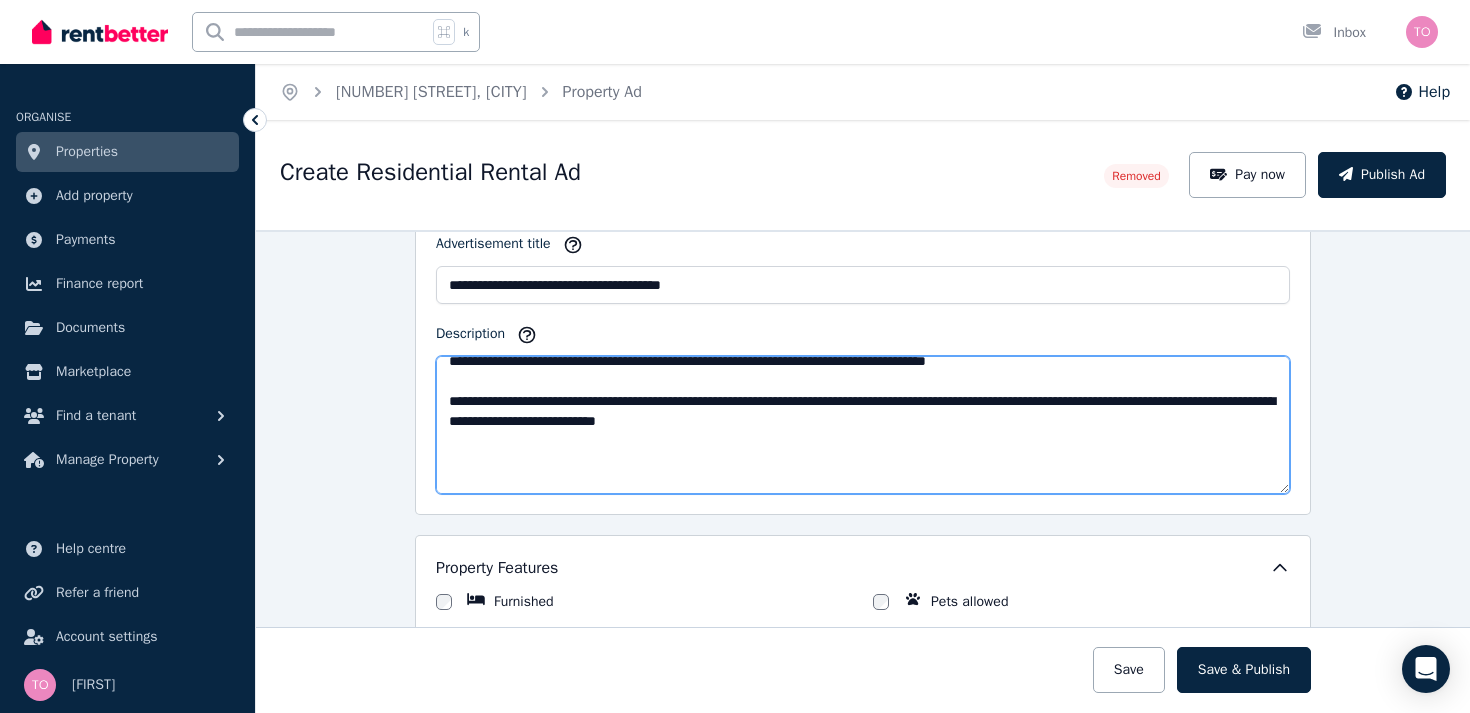 scroll, scrollTop: 58, scrollLeft: 0, axis: vertical 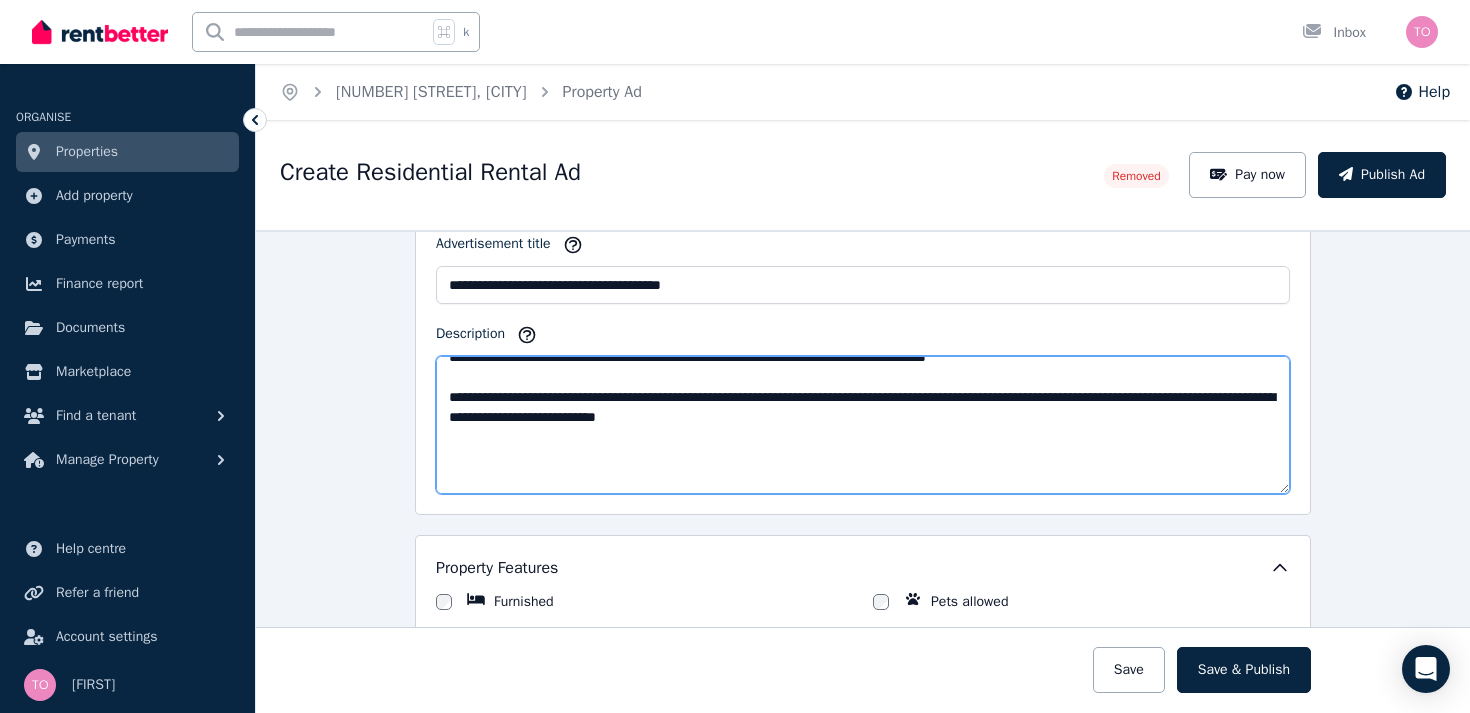 click on "Description" at bounding box center [863, 425] 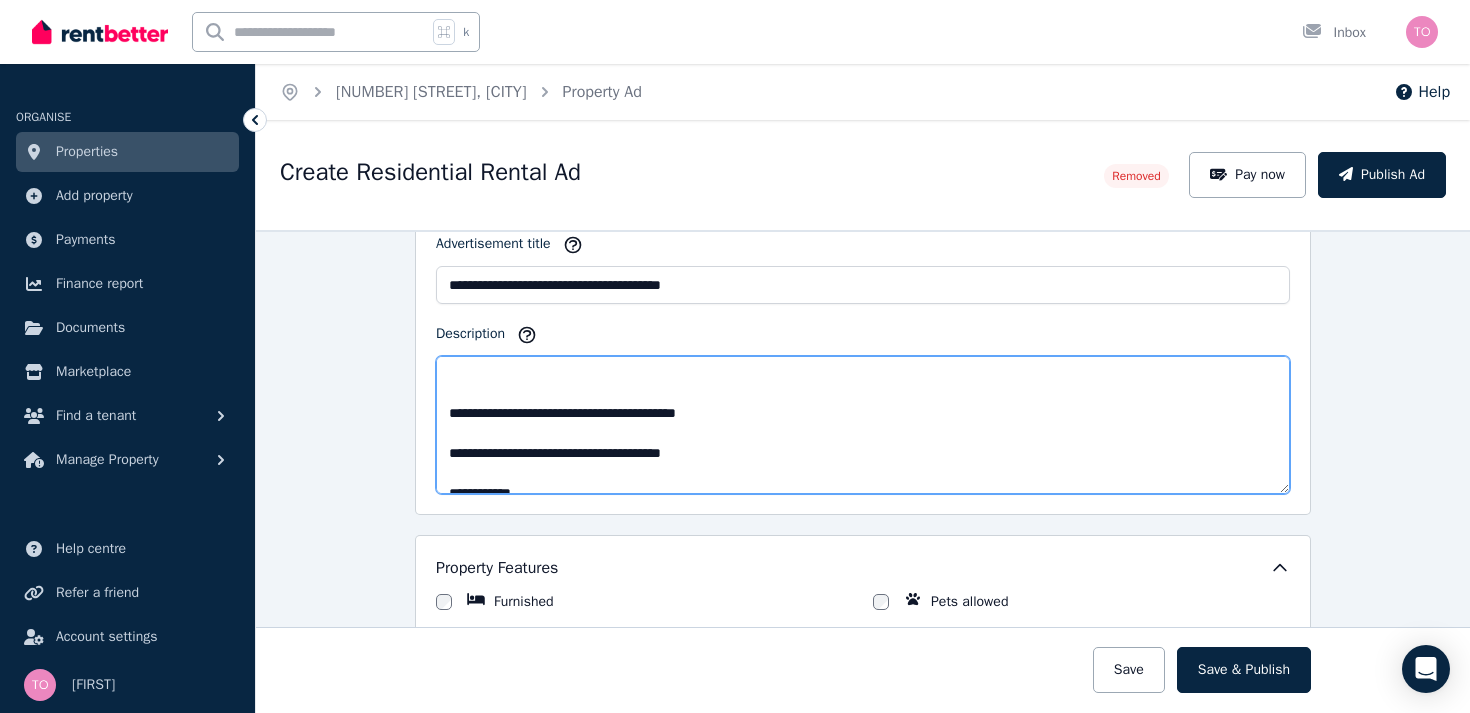scroll, scrollTop: 315, scrollLeft: 0, axis: vertical 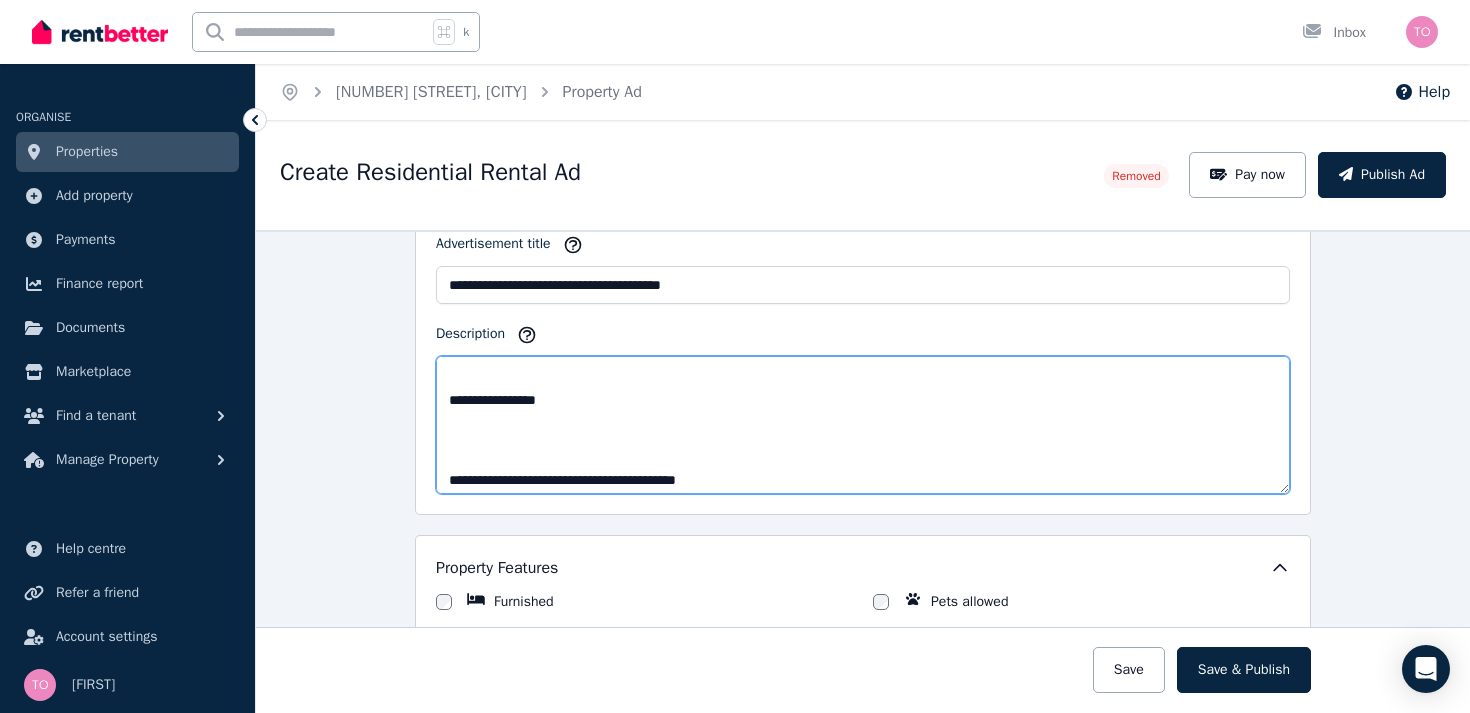 click on "Description" at bounding box center [863, 425] 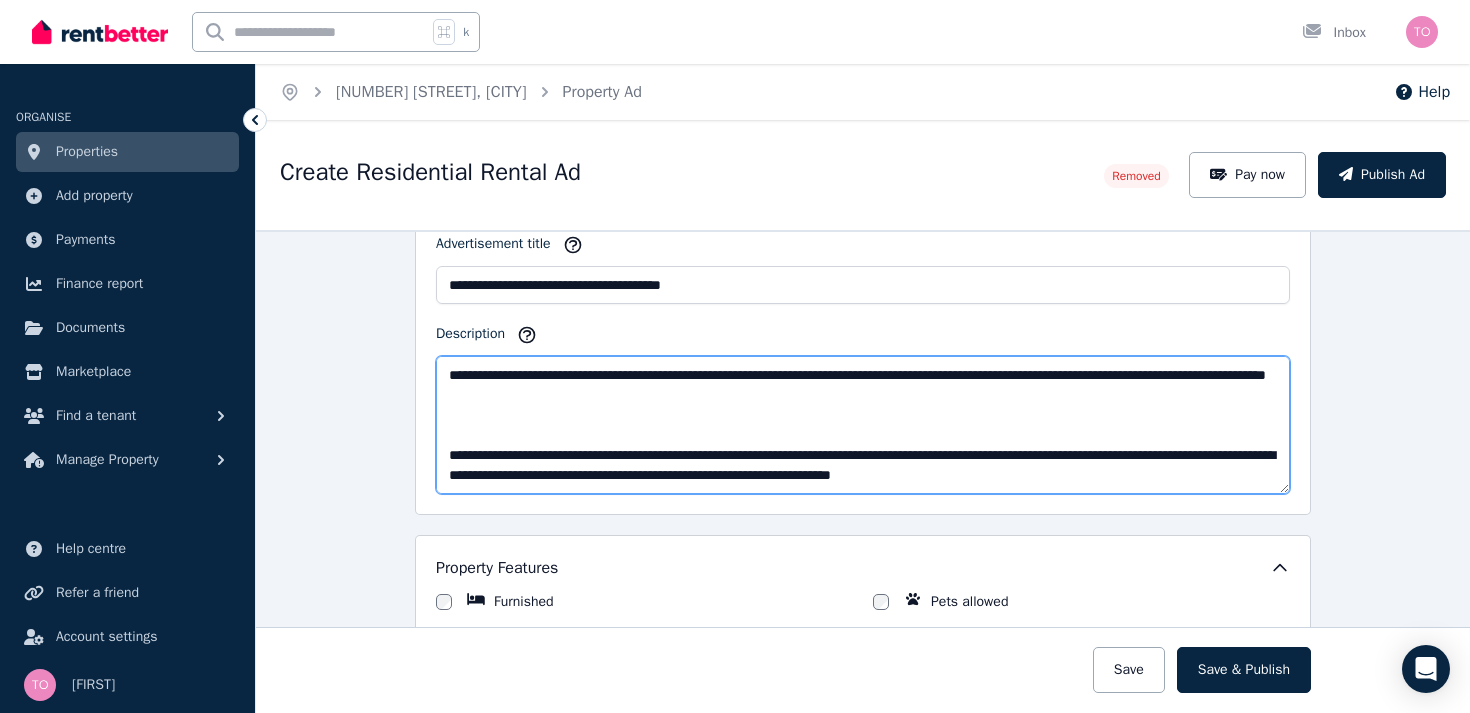 scroll, scrollTop: 960, scrollLeft: 0, axis: vertical 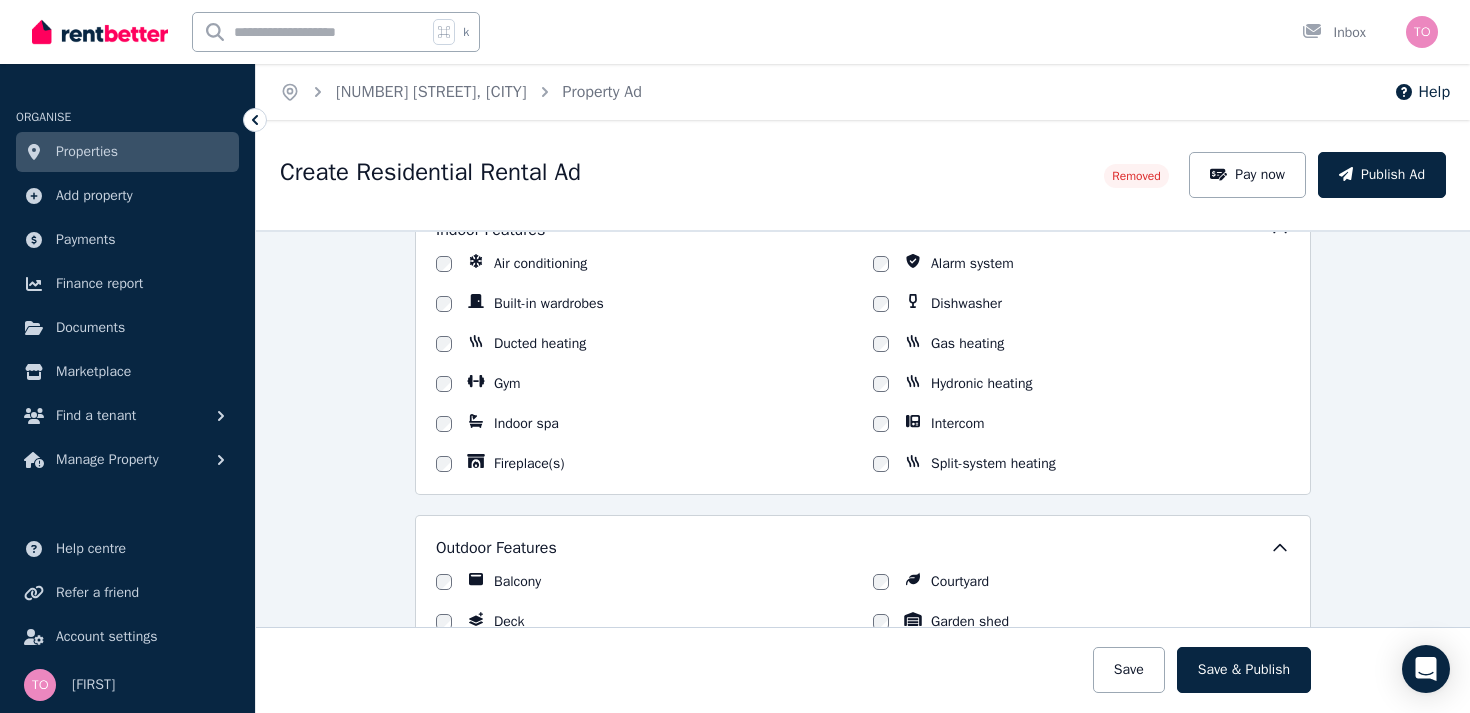 type on "**********" 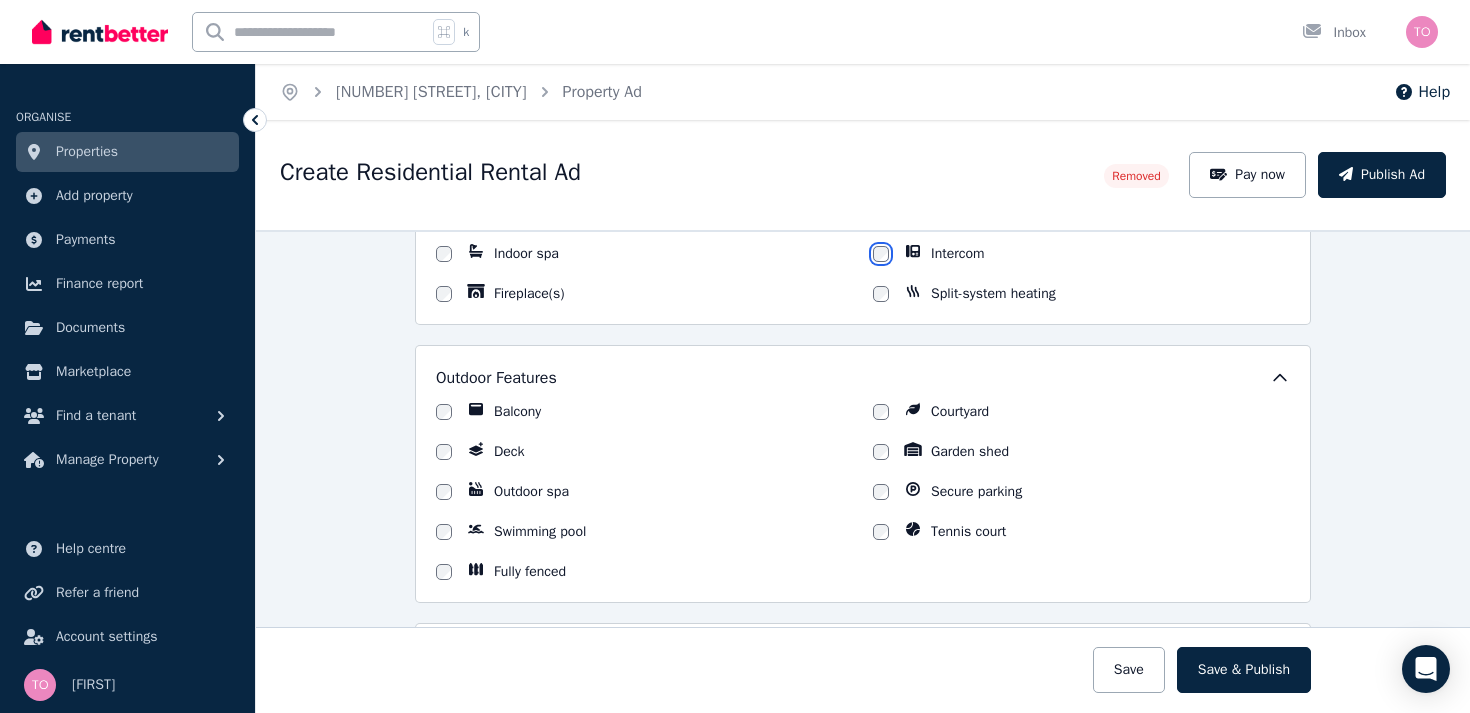 scroll, scrollTop: 1659, scrollLeft: 0, axis: vertical 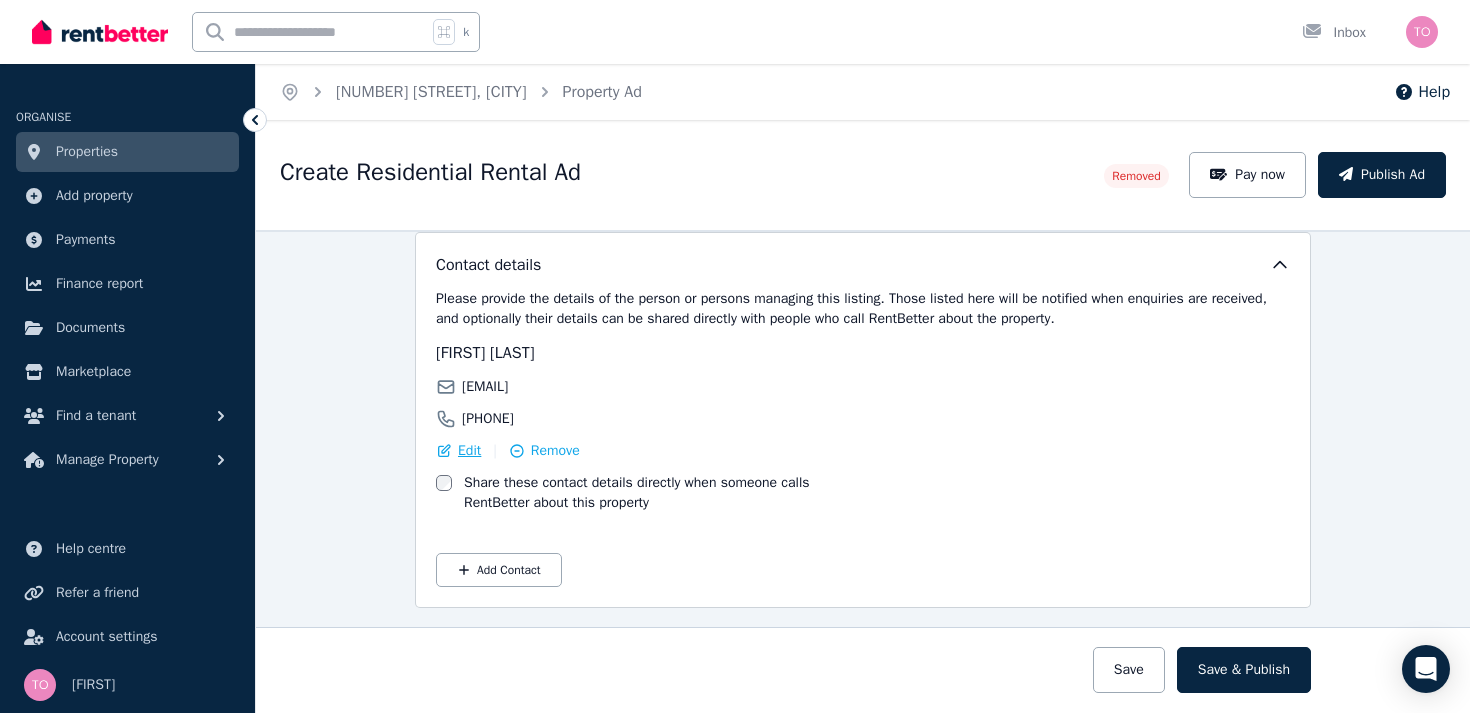 click on "Edit" at bounding box center [469, 451] 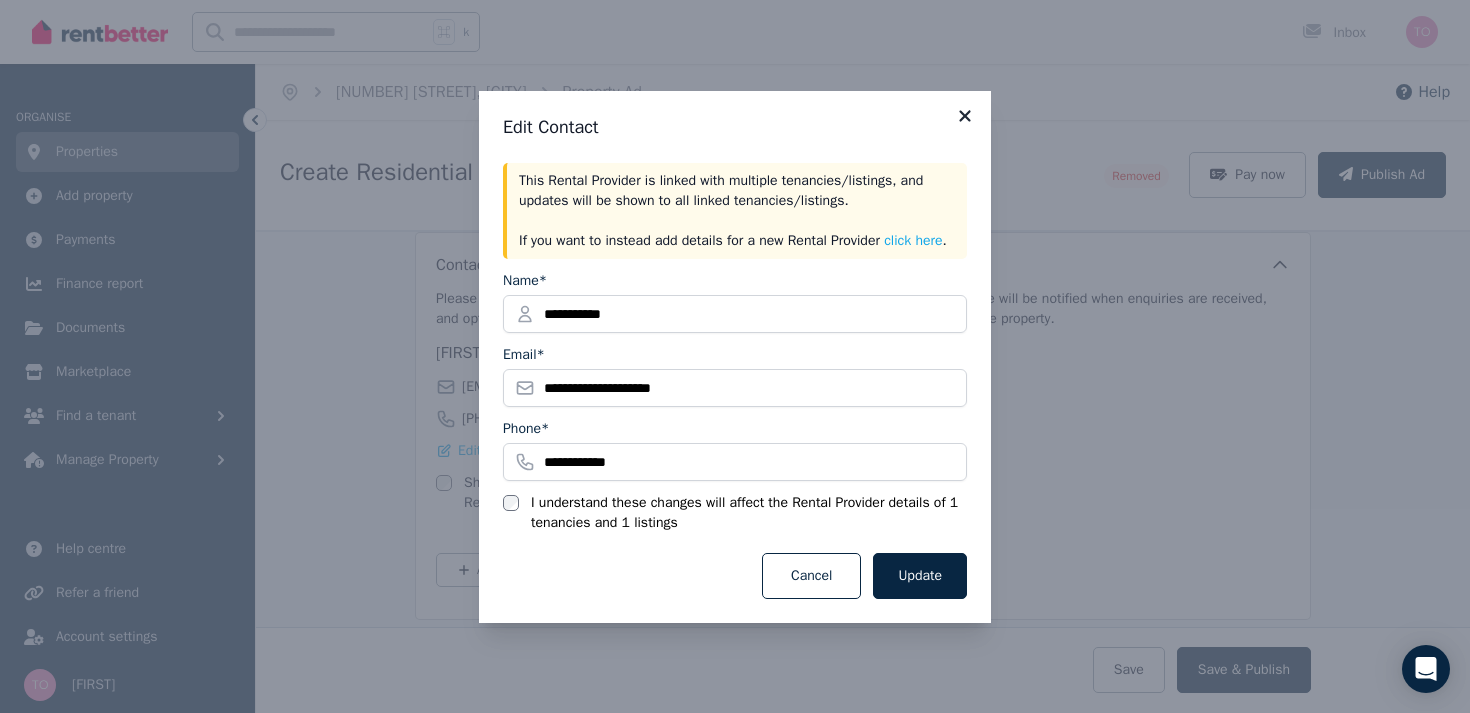 click 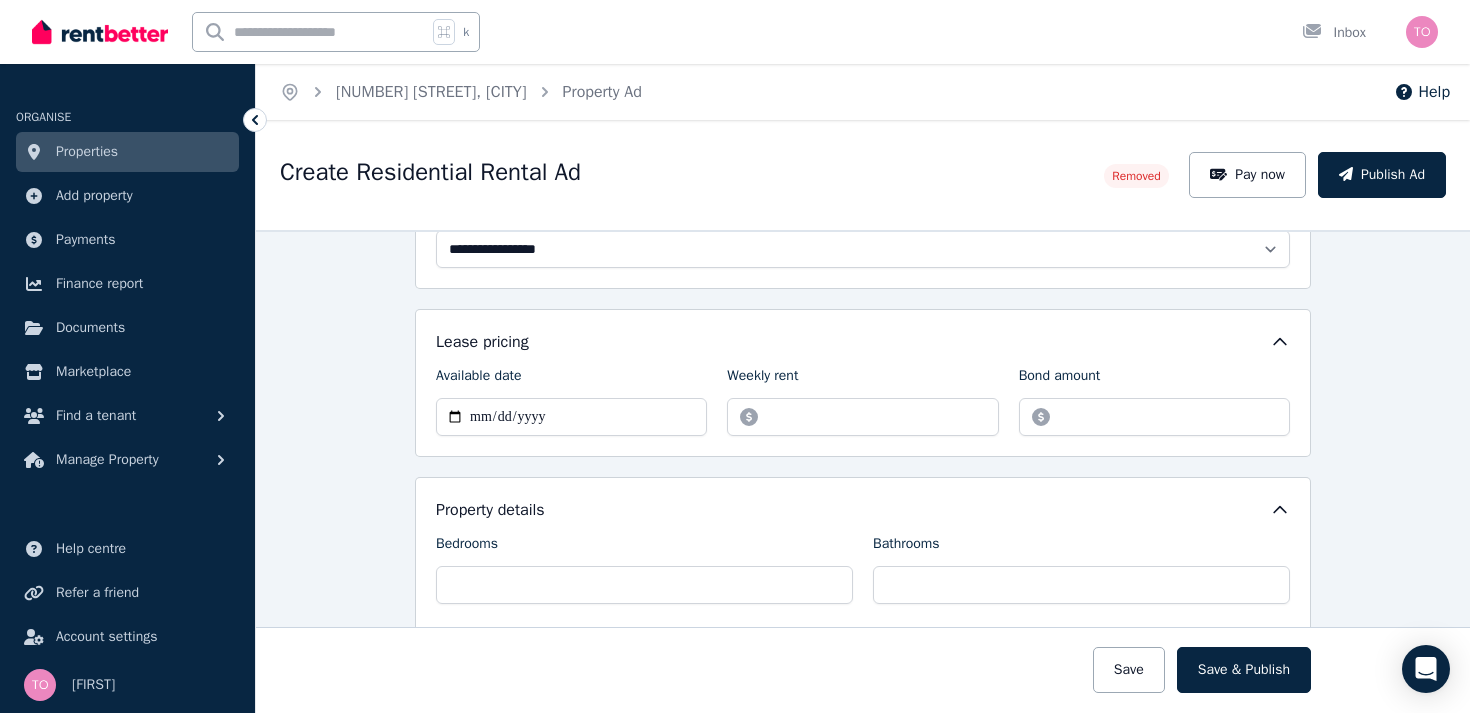 scroll, scrollTop: 252, scrollLeft: 0, axis: vertical 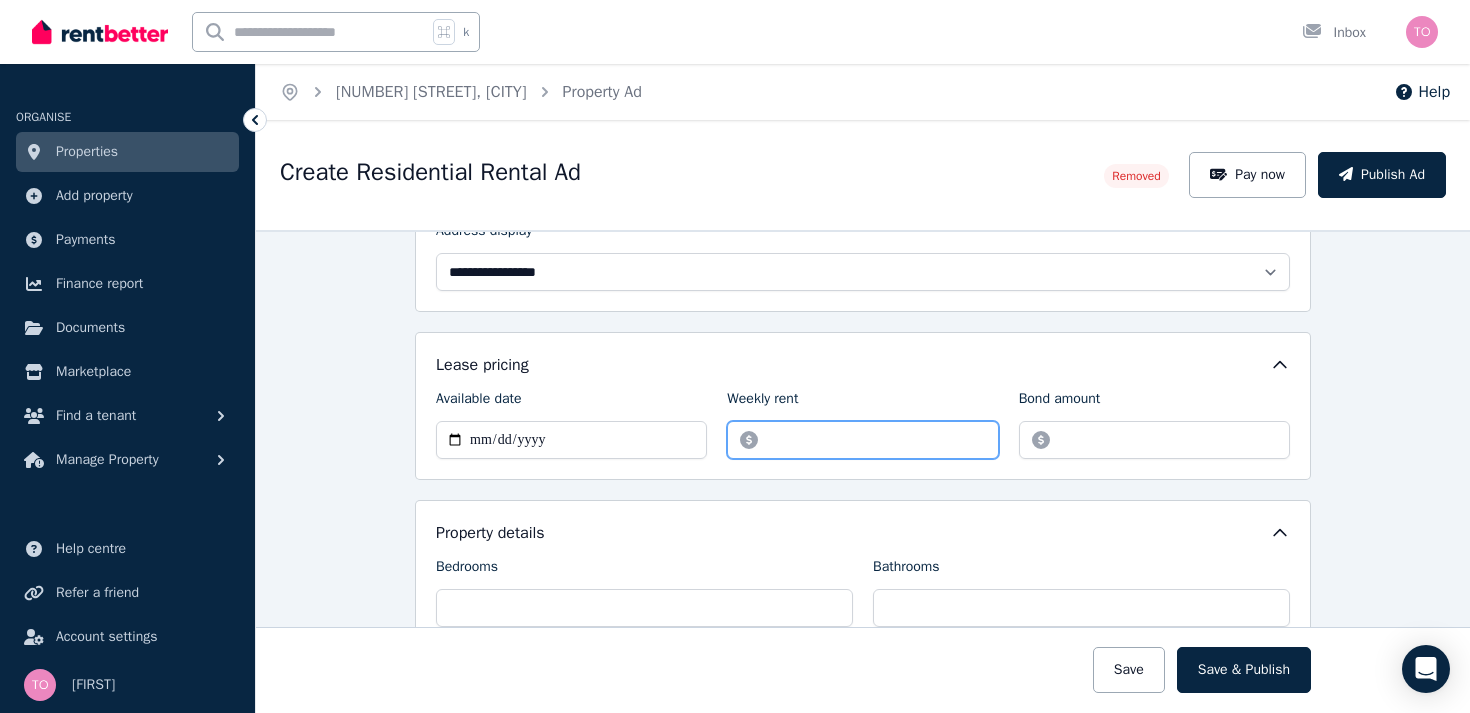 click on "******" at bounding box center [862, 440] 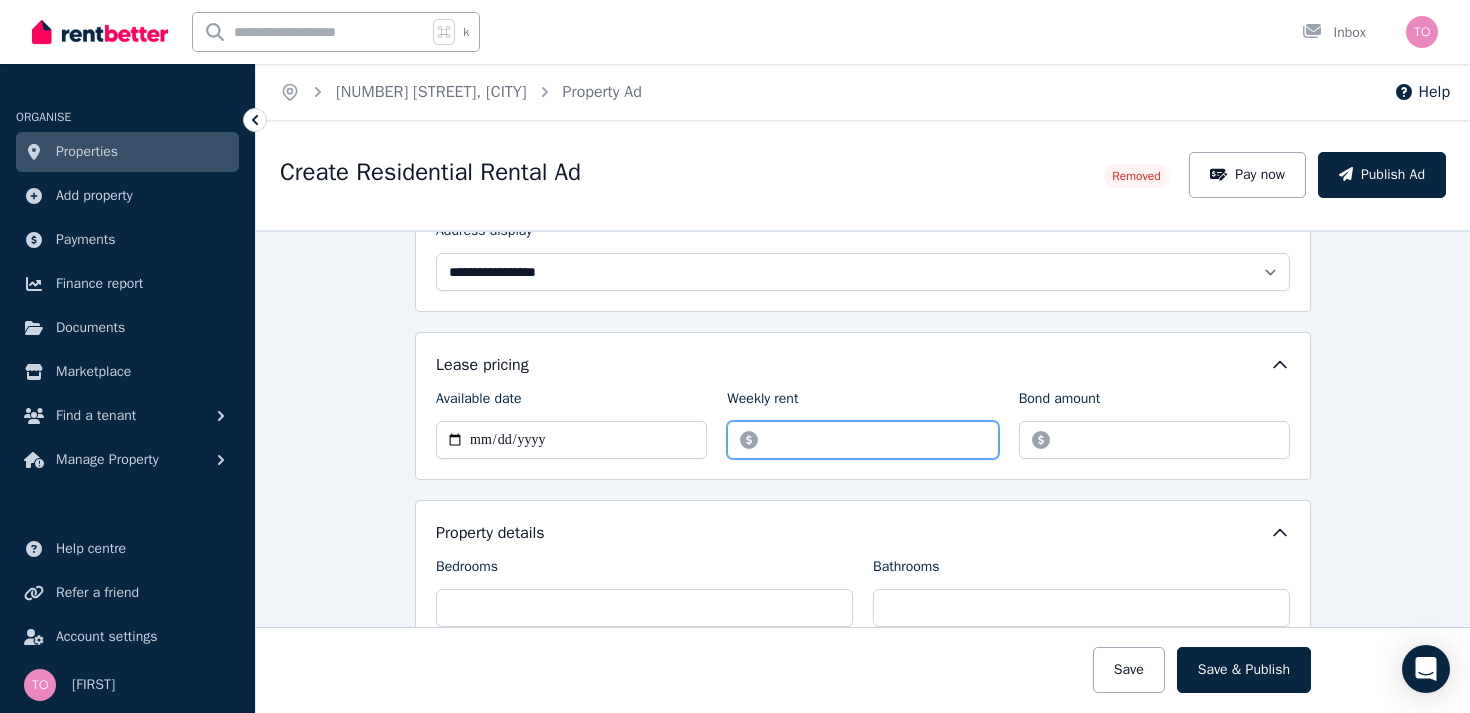 type on "******" 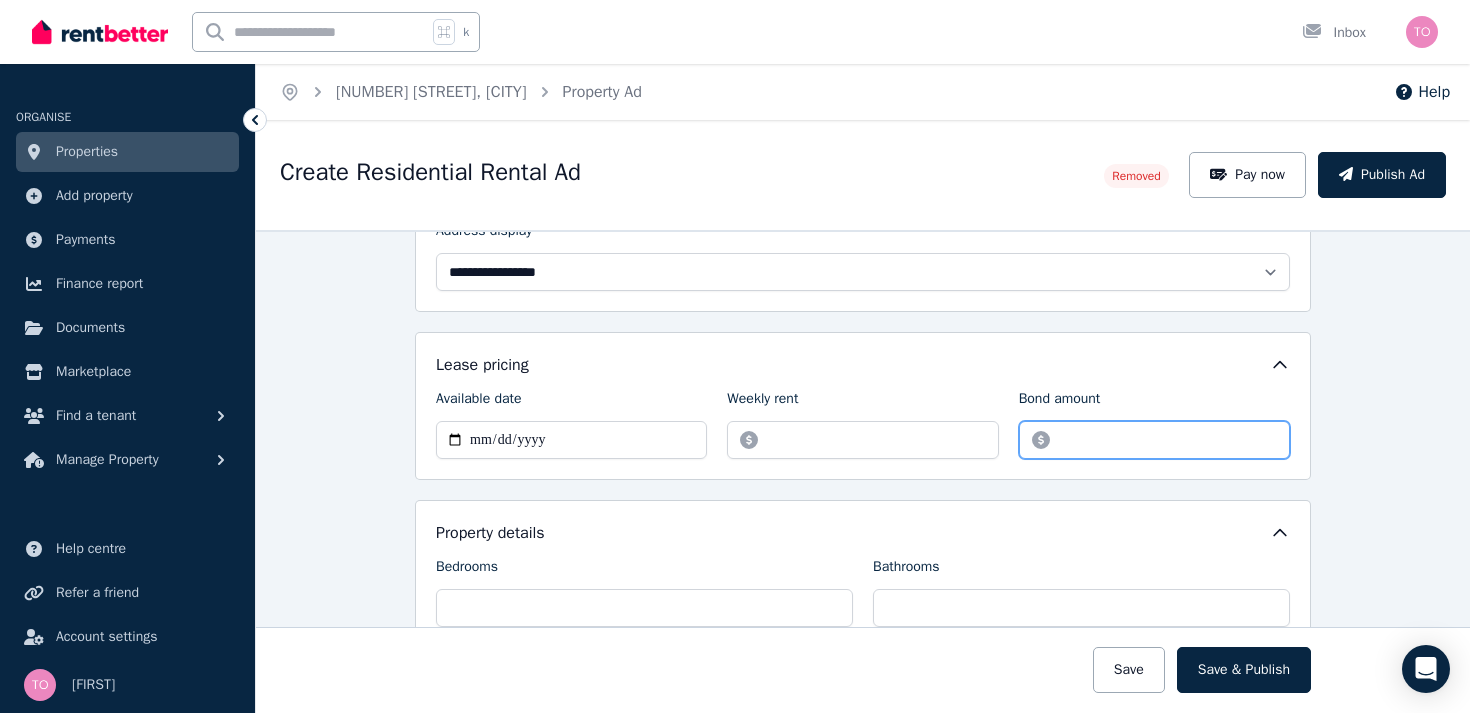click on "*******" at bounding box center [1154, 440] 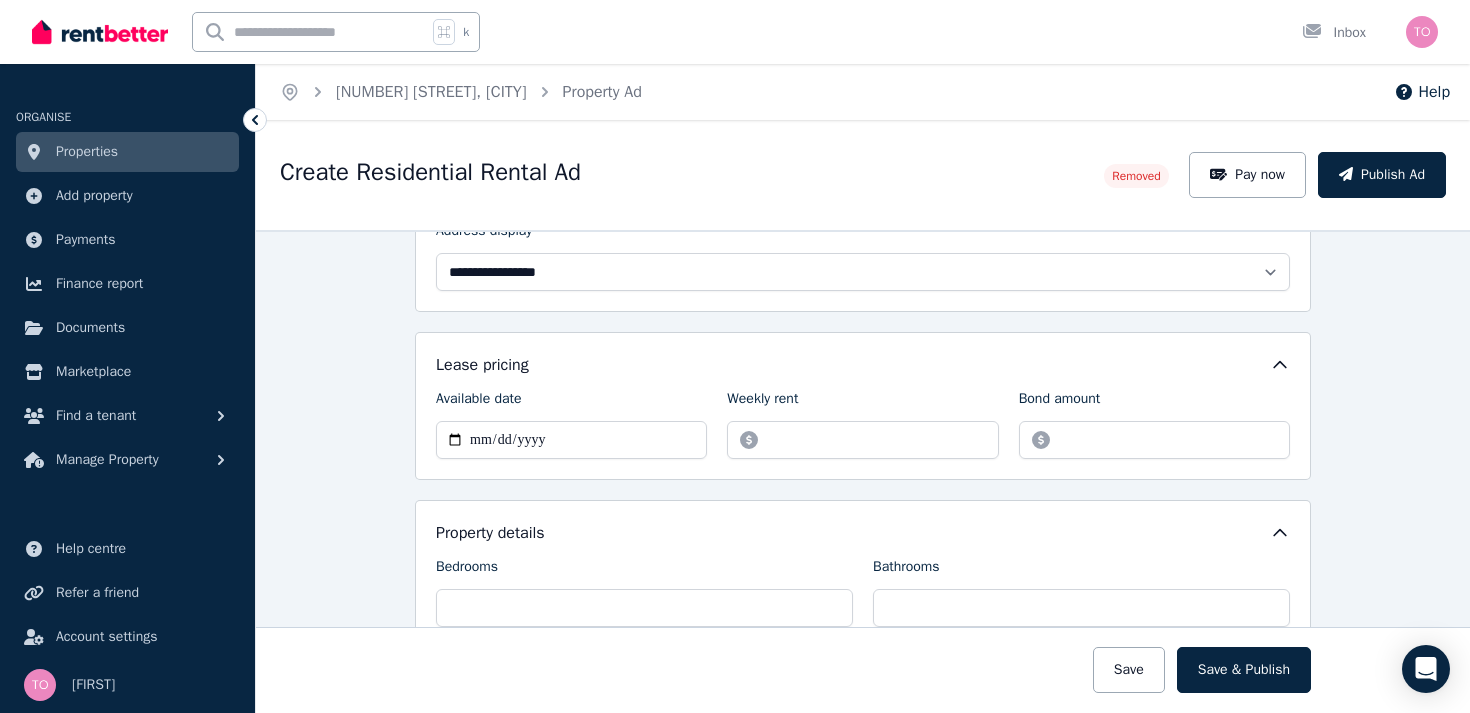 click on "**********" at bounding box center [863, 471] 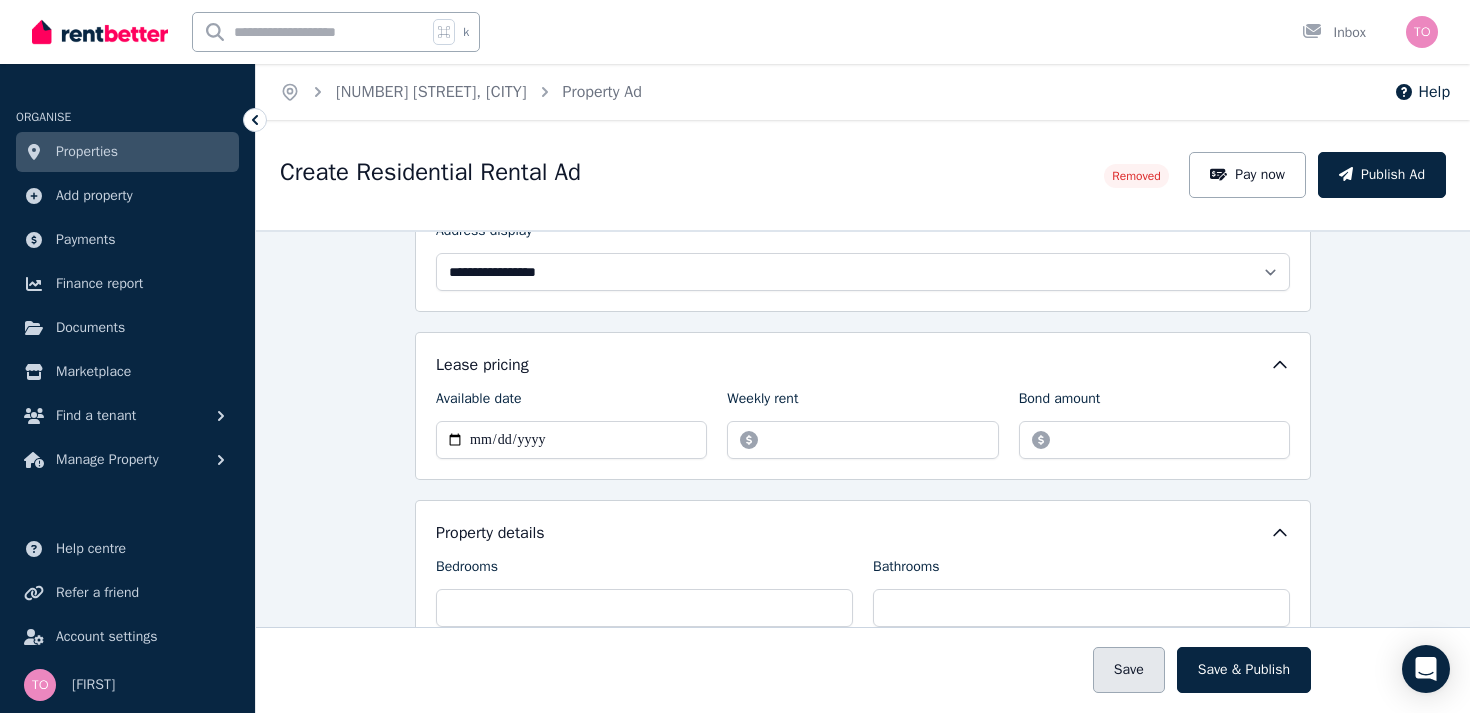 click on "Save" at bounding box center [1129, 670] 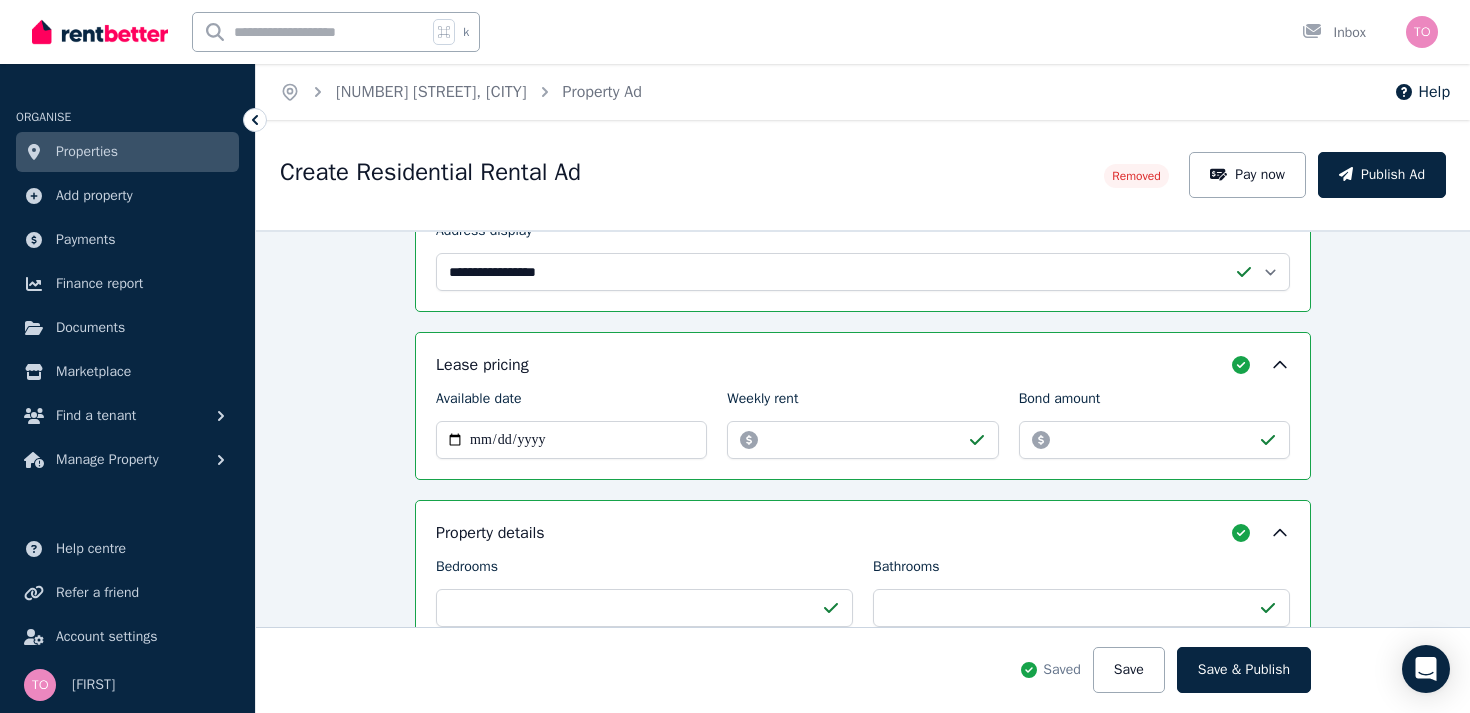 scroll, scrollTop: 0, scrollLeft: 0, axis: both 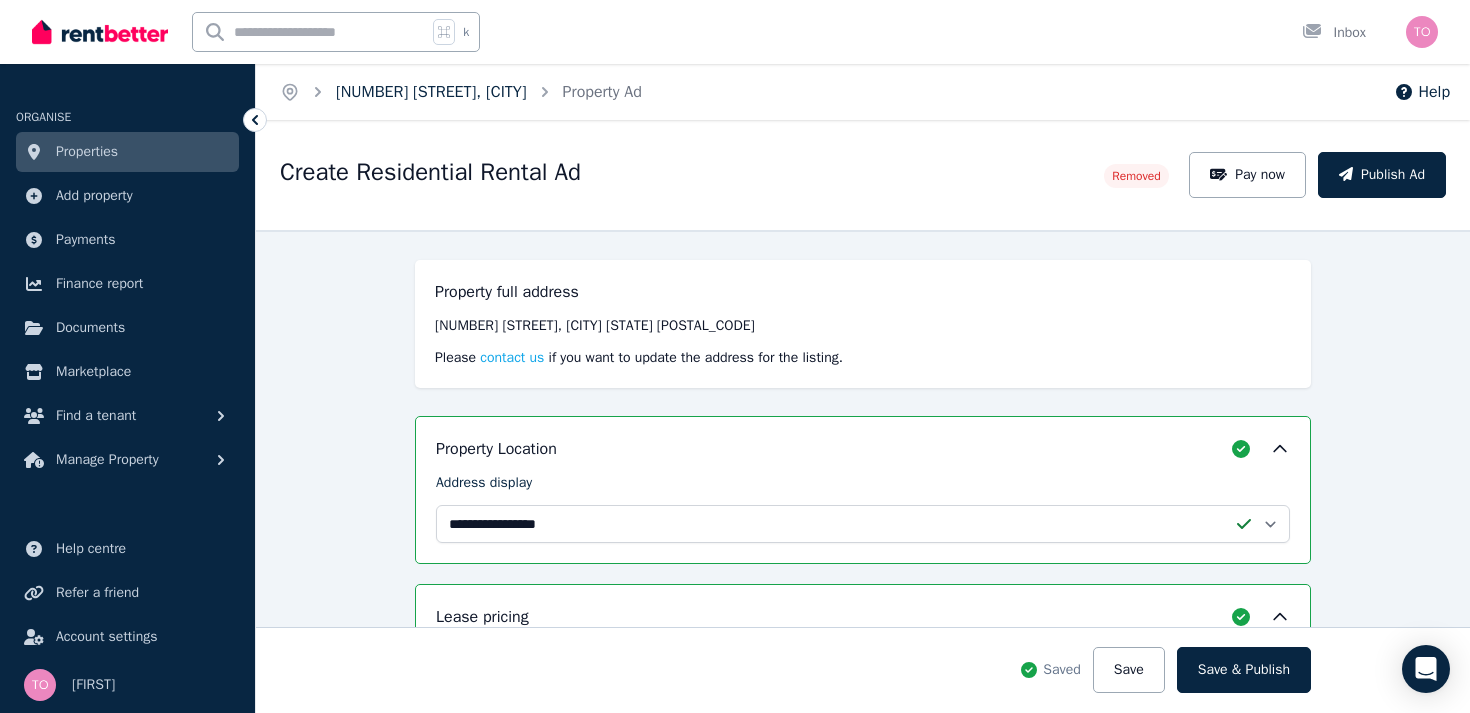 click on "[NUMBER] [STREET], [CITY]" at bounding box center [431, 92] 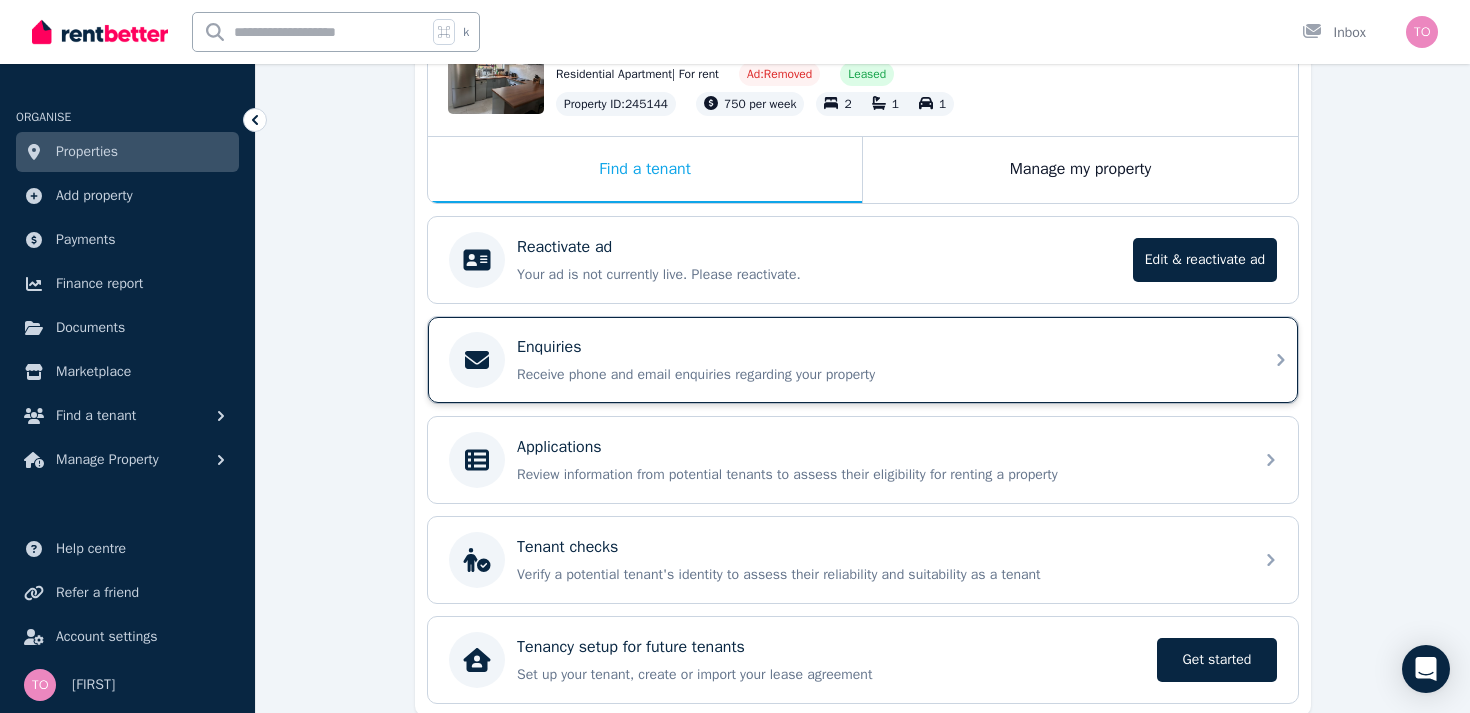 scroll, scrollTop: 338, scrollLeft: 0, axis: vertical 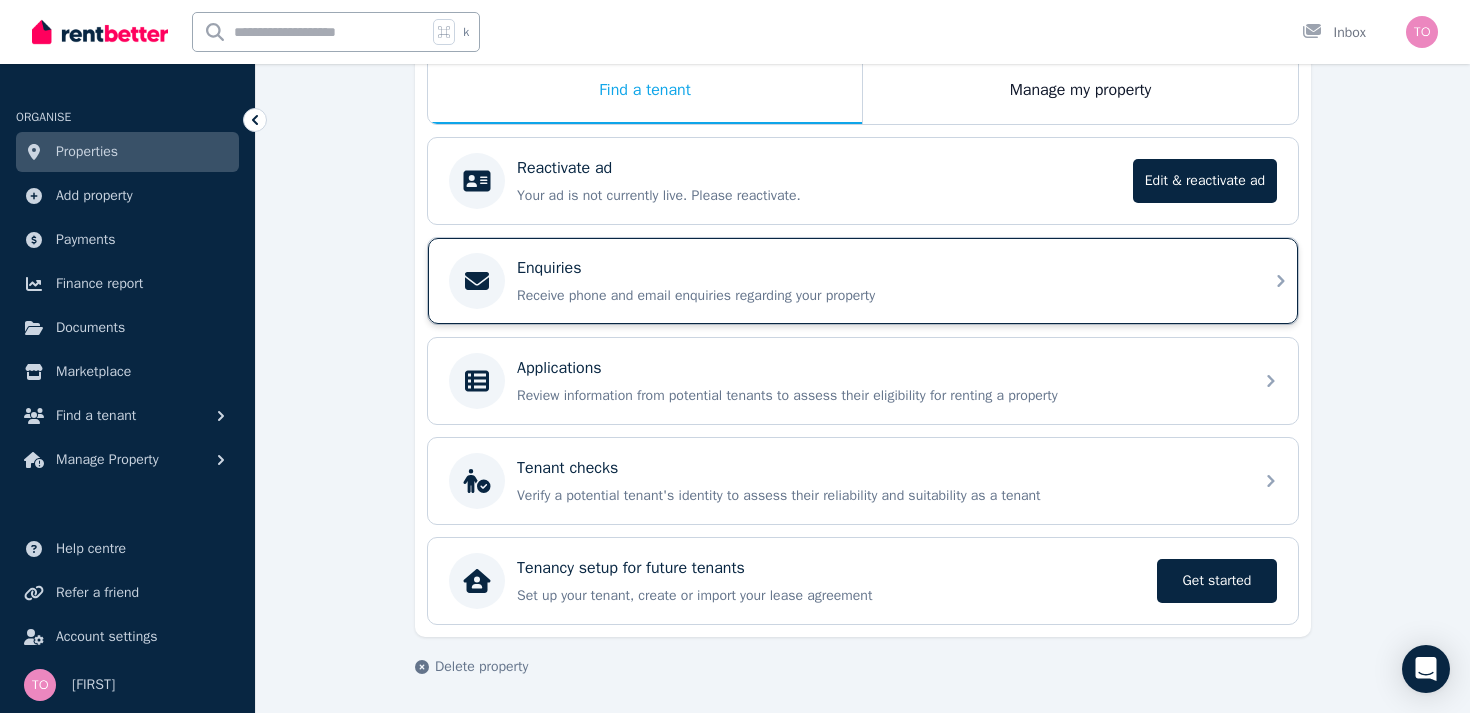 click on "Receive phone and email enquiries regarding your property" at bounding box center [879, 296] 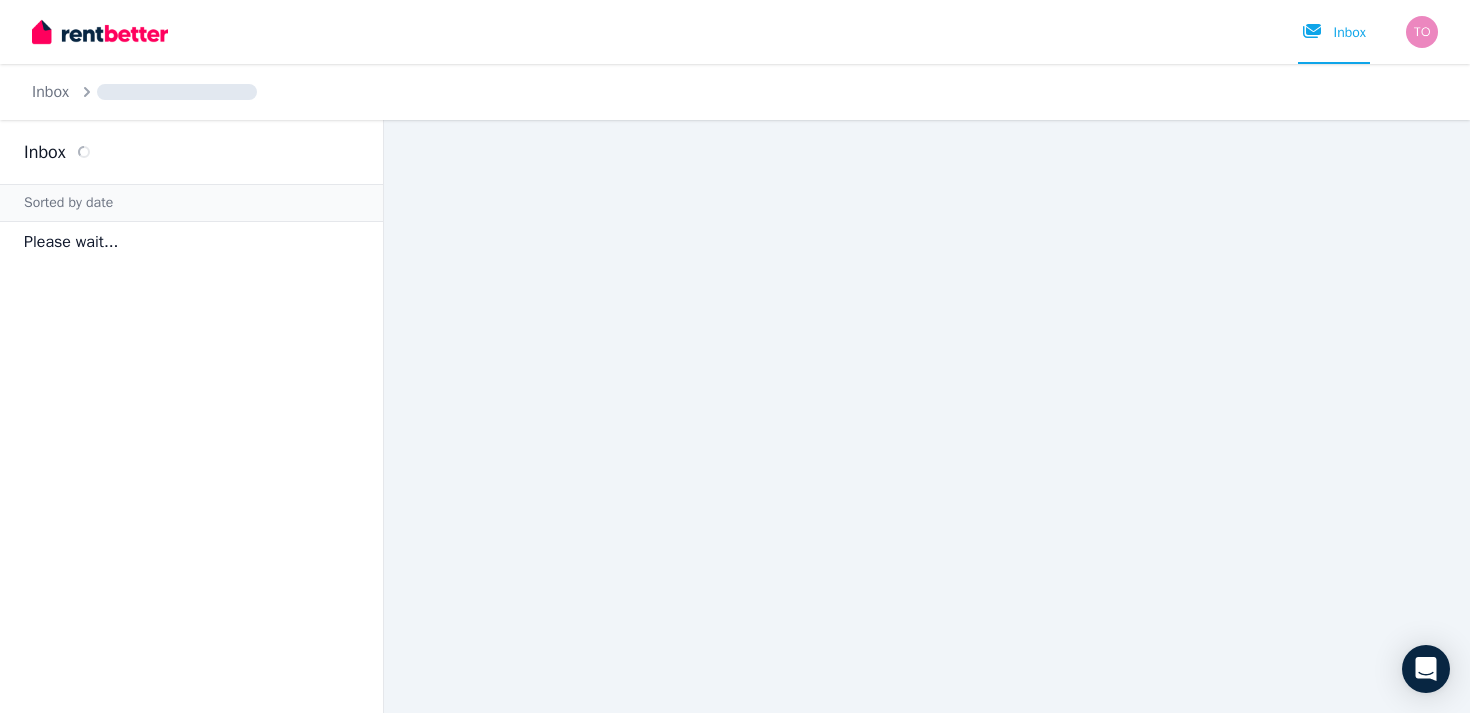 scroll, scrollTop: 0, scrollLeft: 0, axis: both 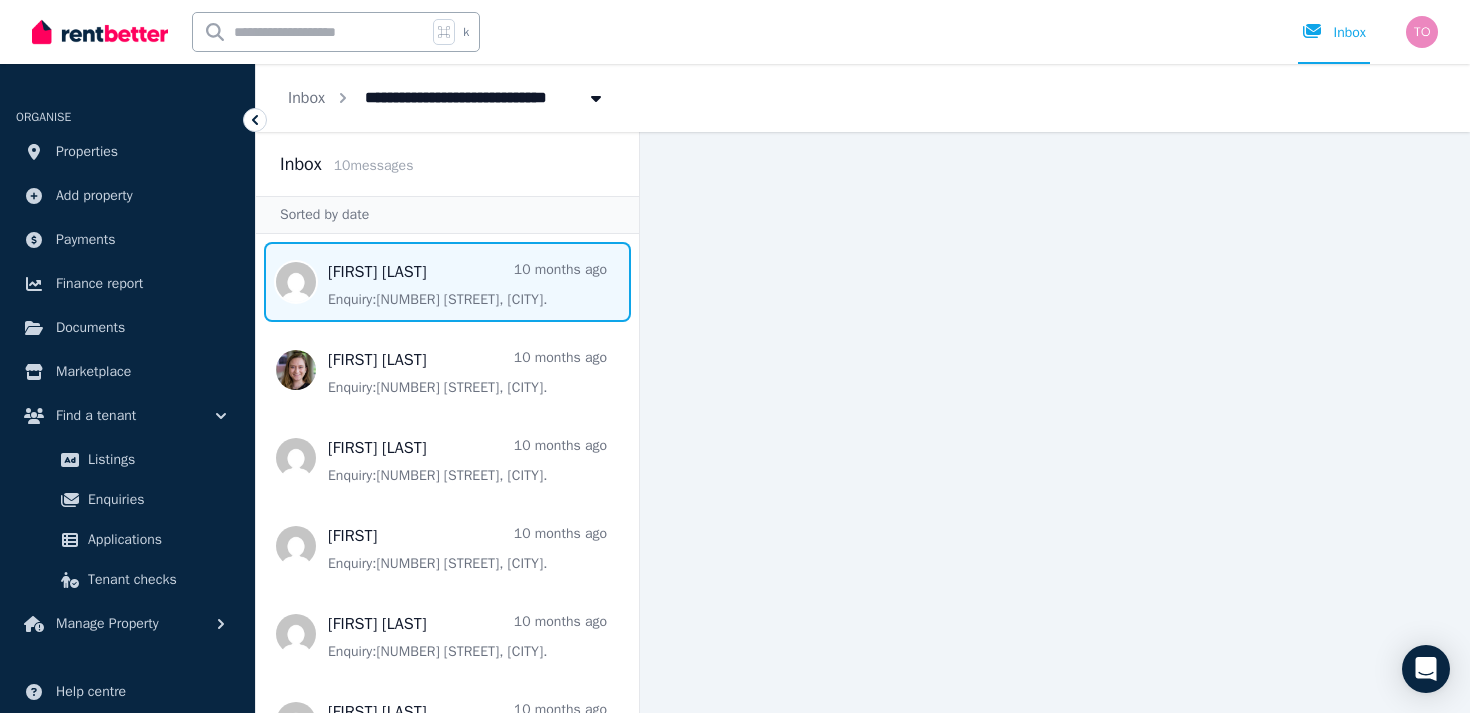 click at bounding box center [447, 282] 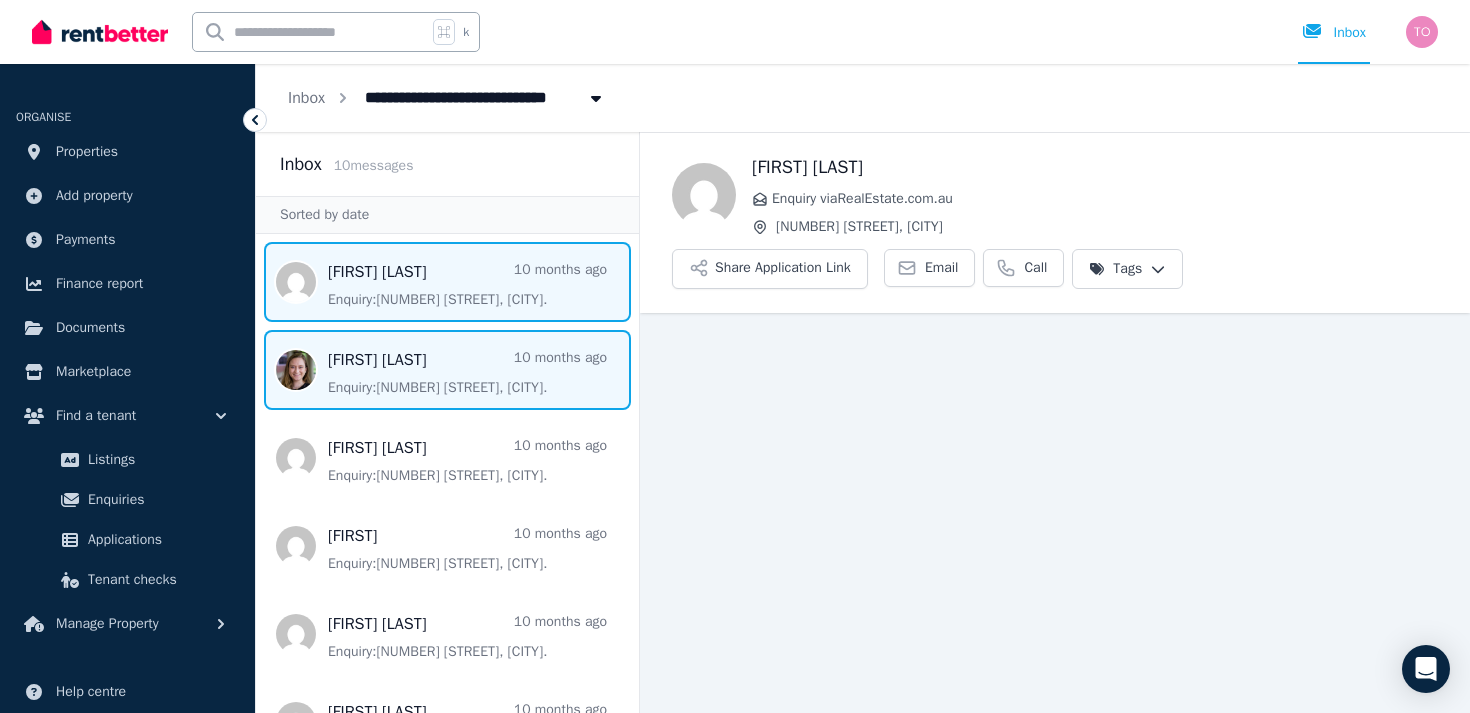 click at bounding box center (447, 370) 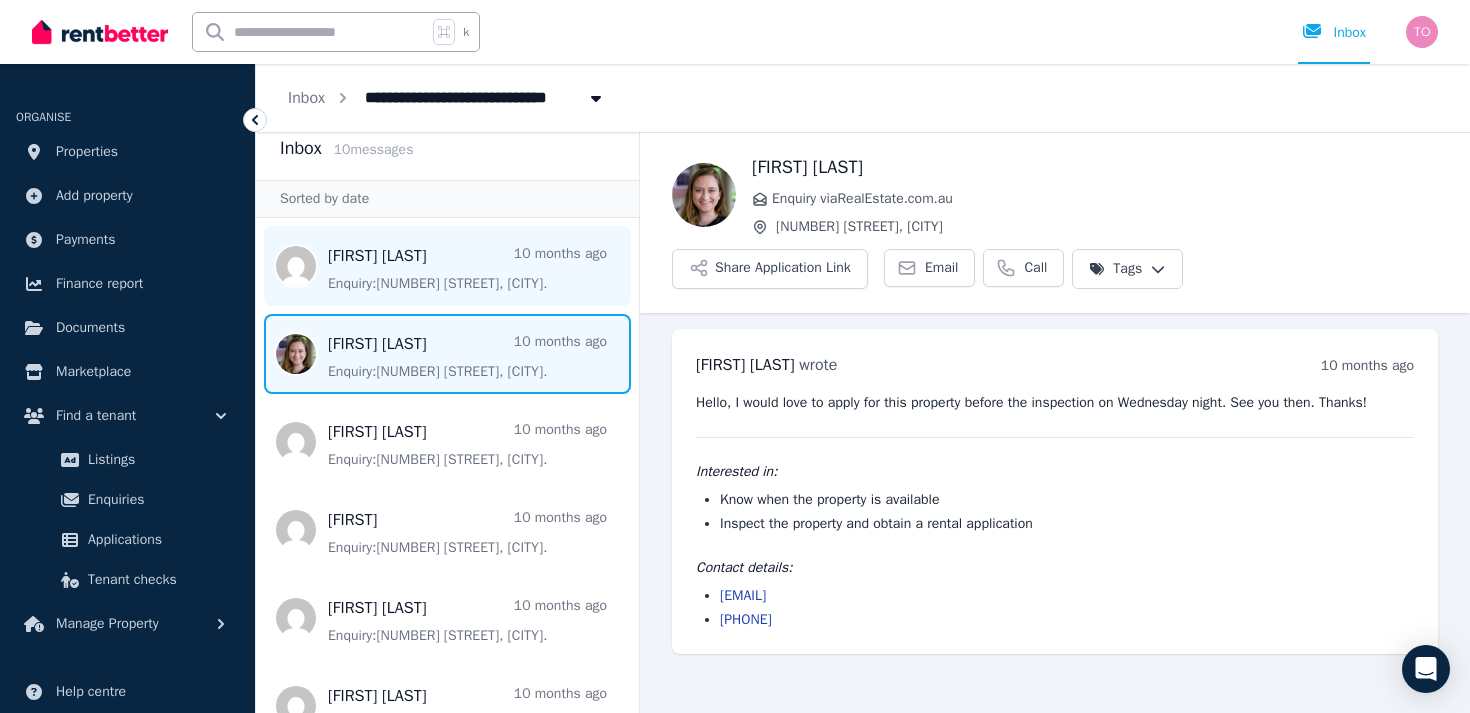 scroll, scrollTop: 0, scrollLeft: 0, axis: both 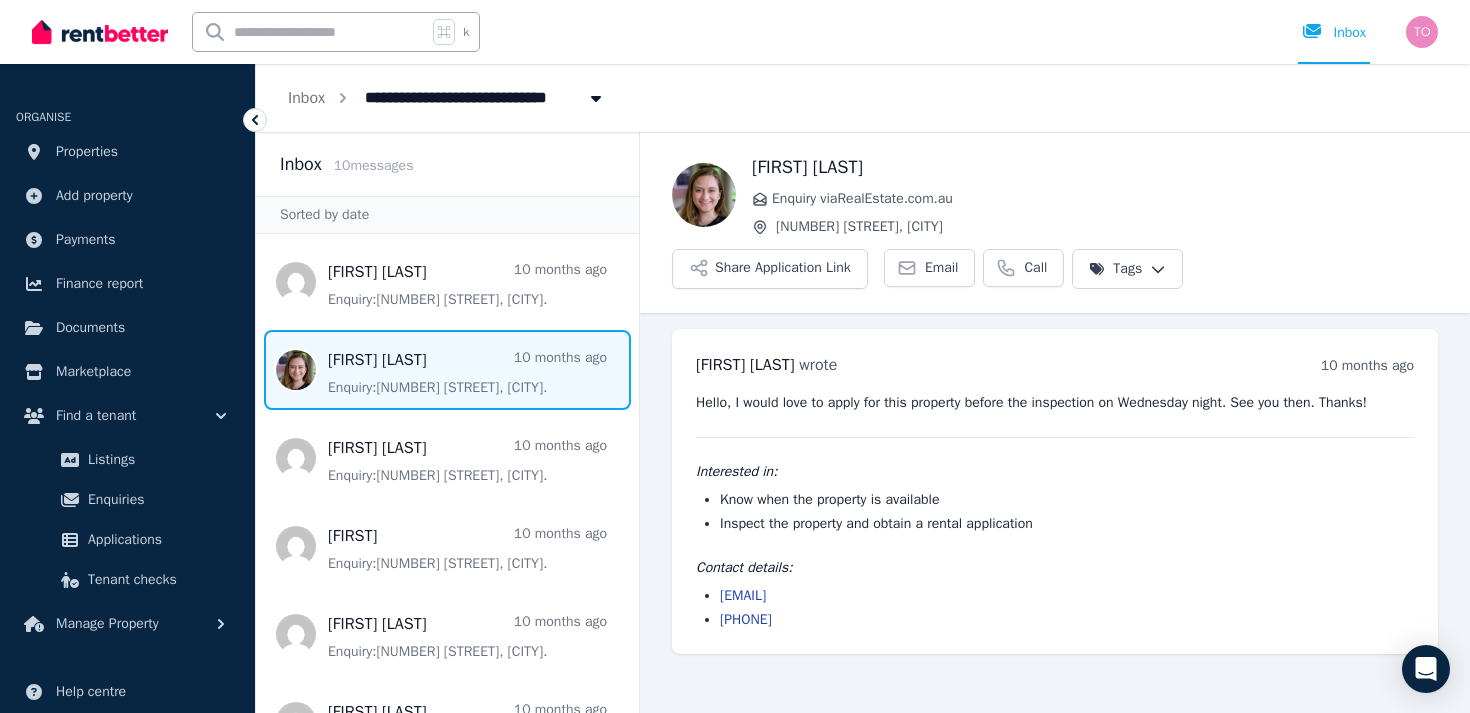 click 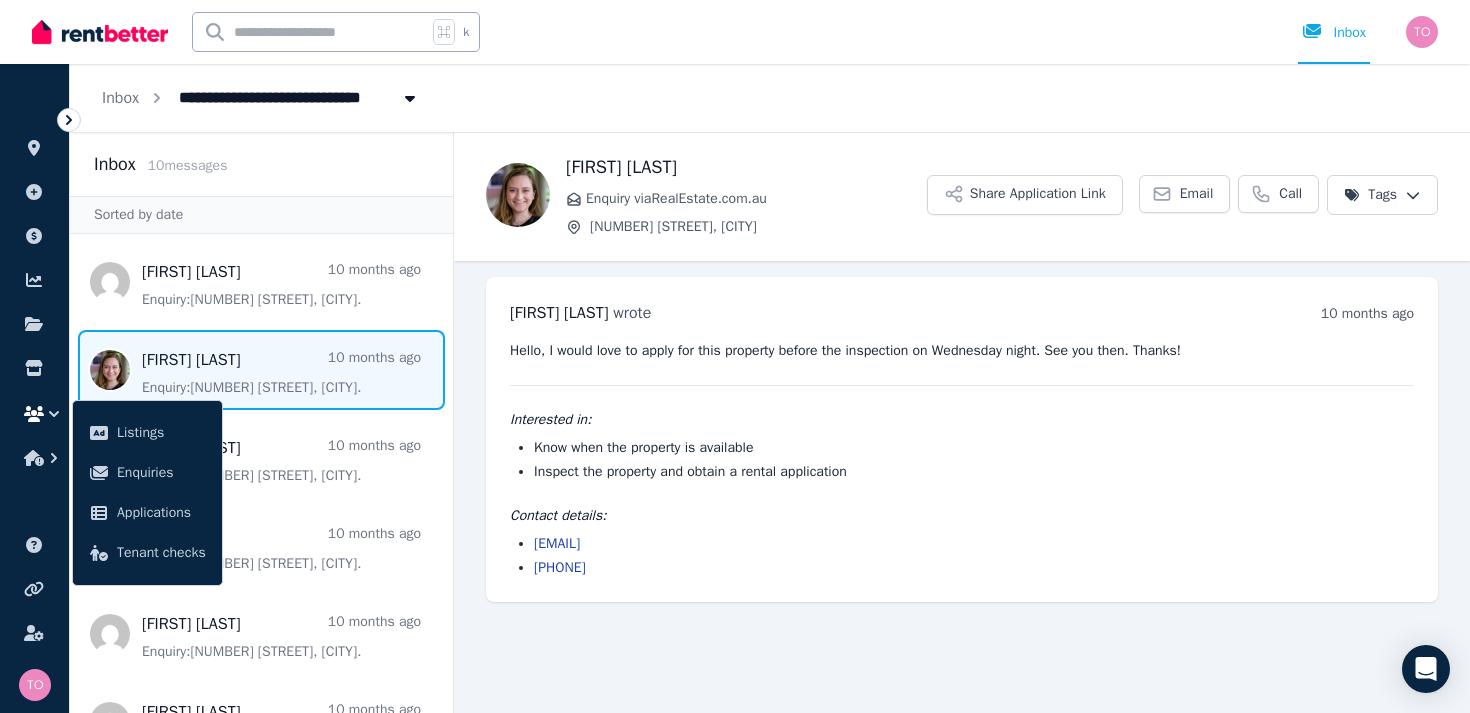 click on "[NUMBER] [STREET], [CITY]" at bounding box center (274, 96) 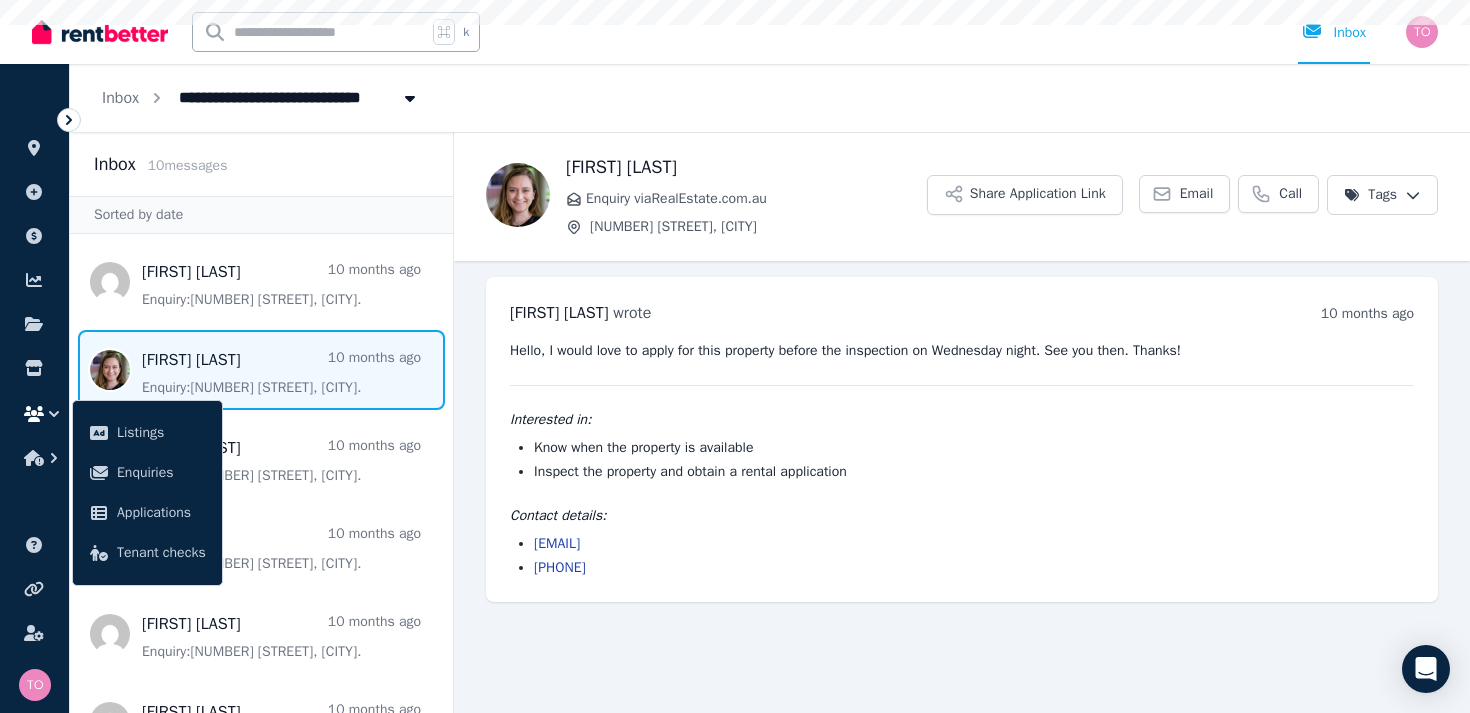 click on "Inbox [NUMBER] [STREET], [CITY] [STREET_NAME_REDACTED]" at bounding box center (261, 98) 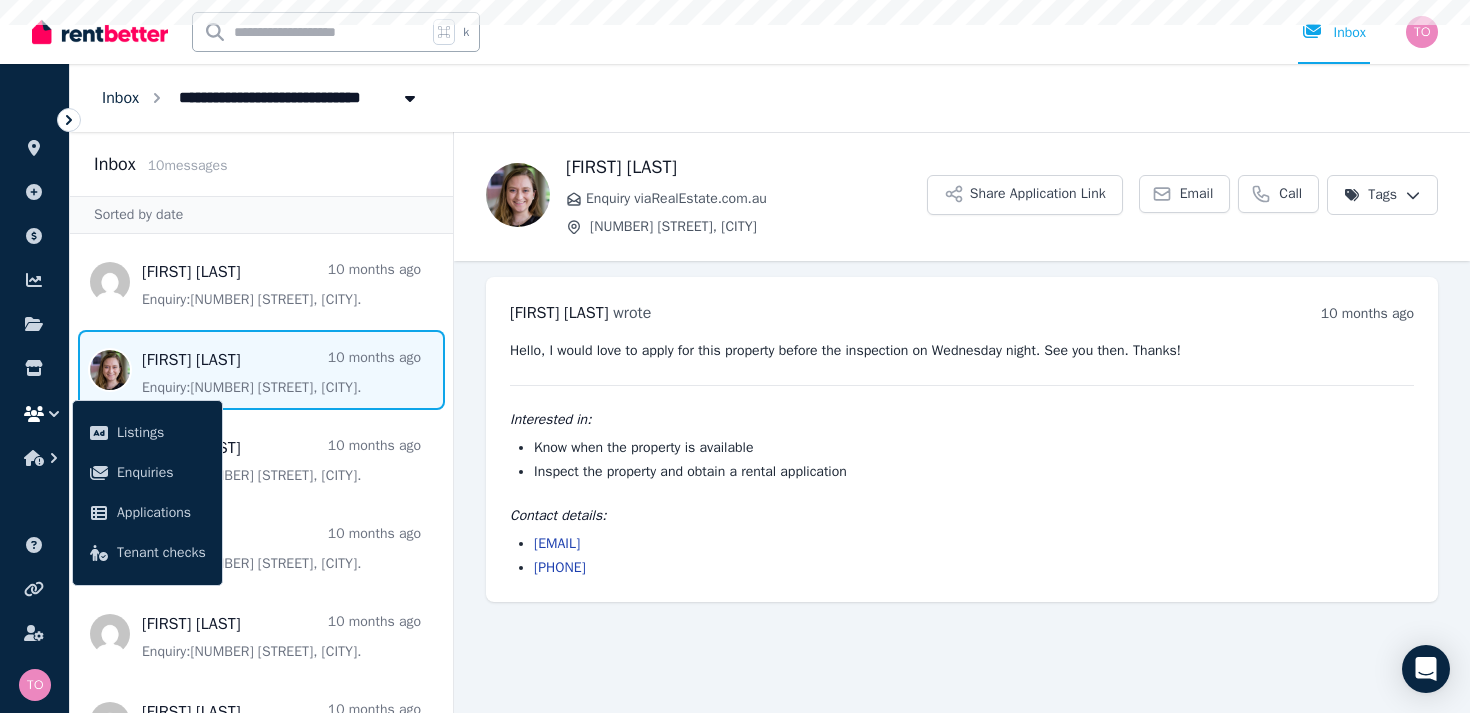 click on "Inbox" at bounding box center (120, 98) 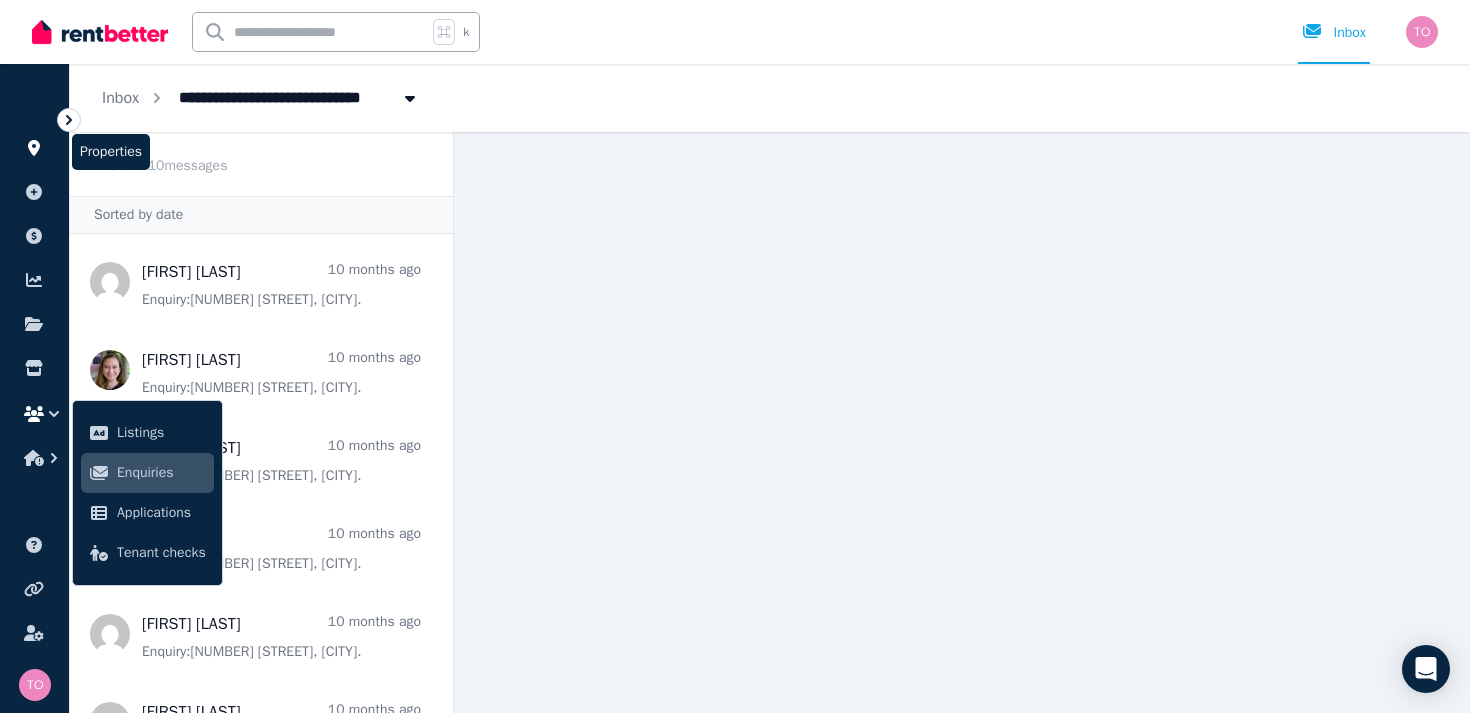 click 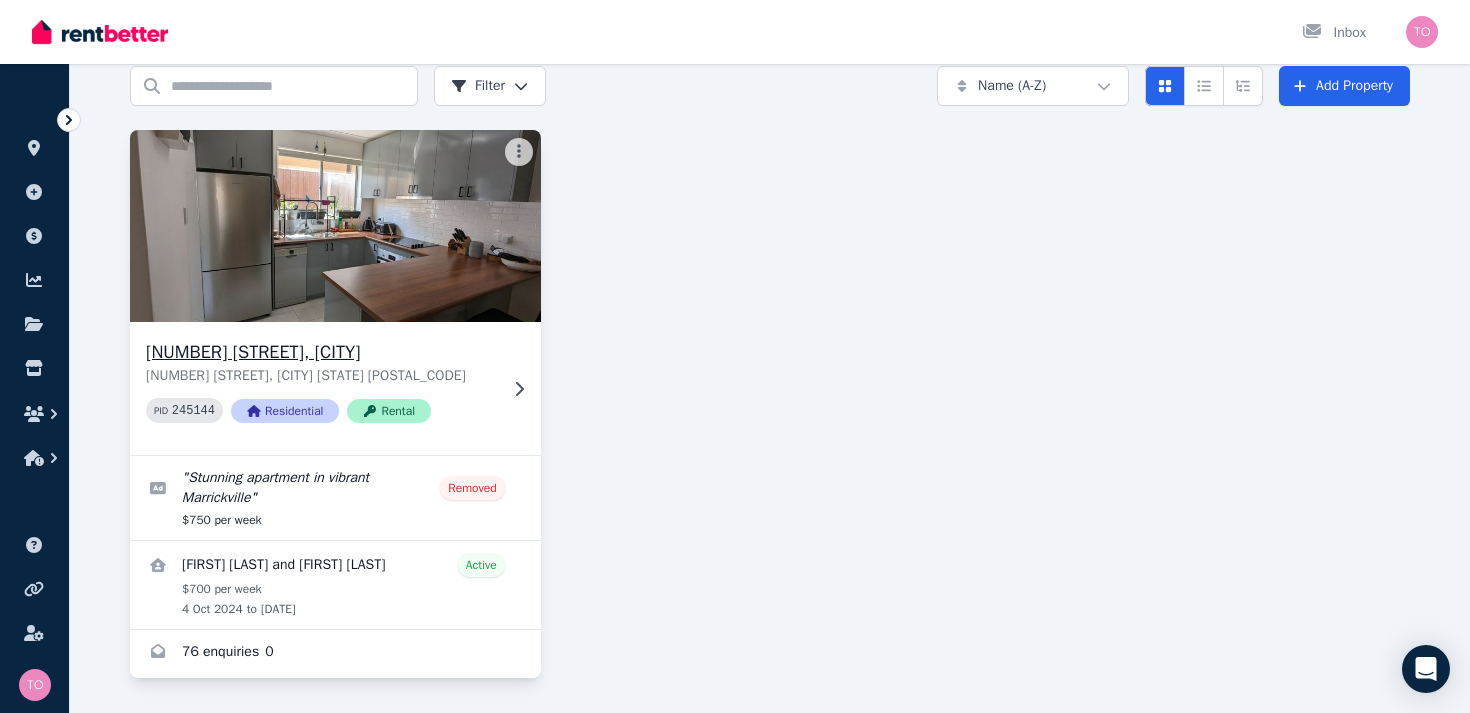 scroll, scrollTop: 87, scrollLeft: 0, axis: vertical 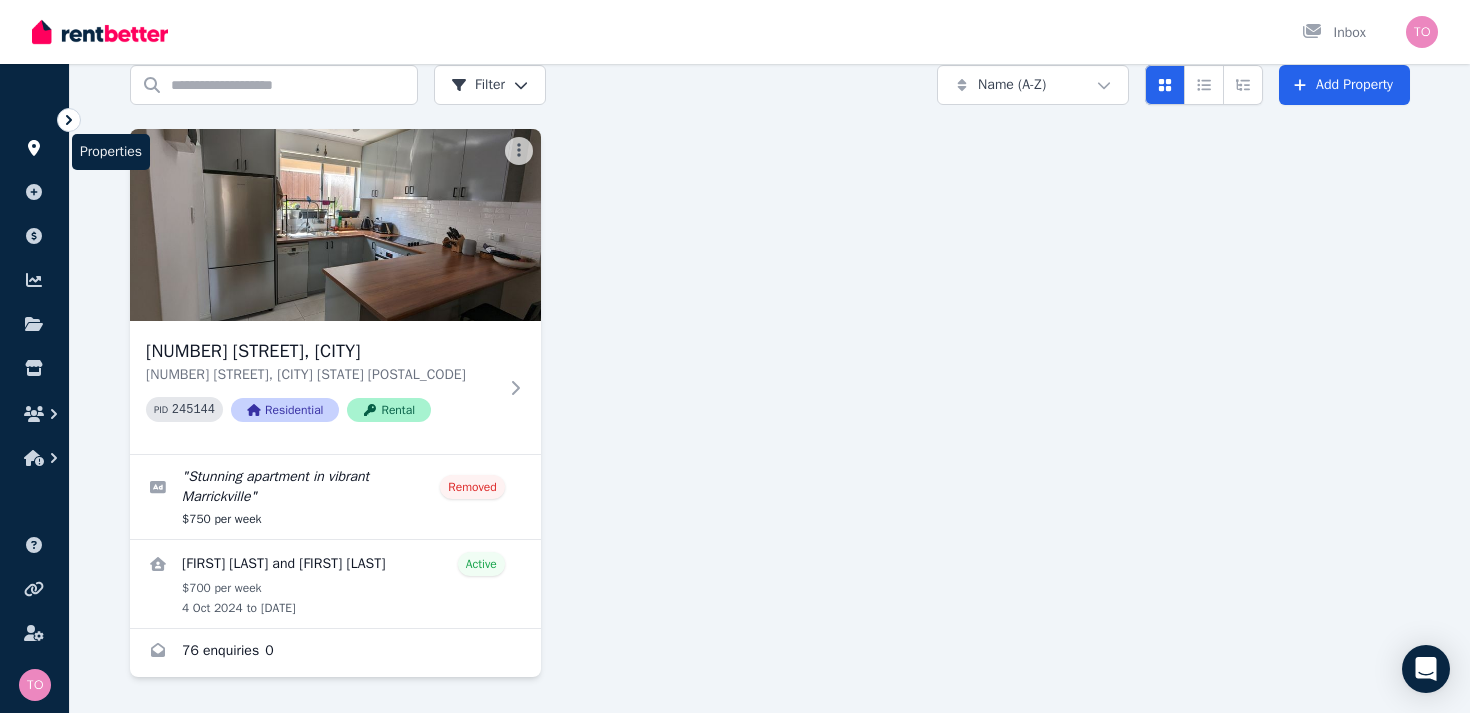 click 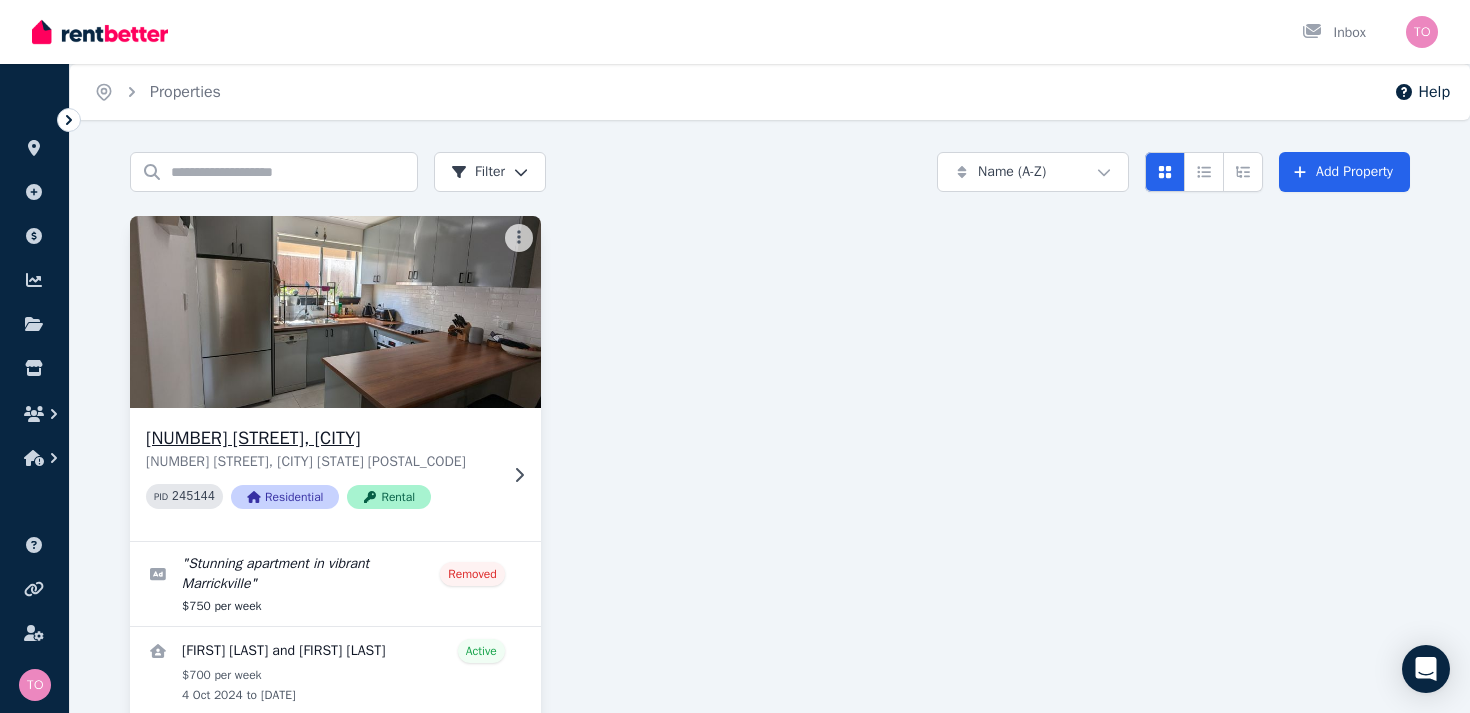 scroll, scrollTop: 87, scrollLeft: 0, axis: vertical 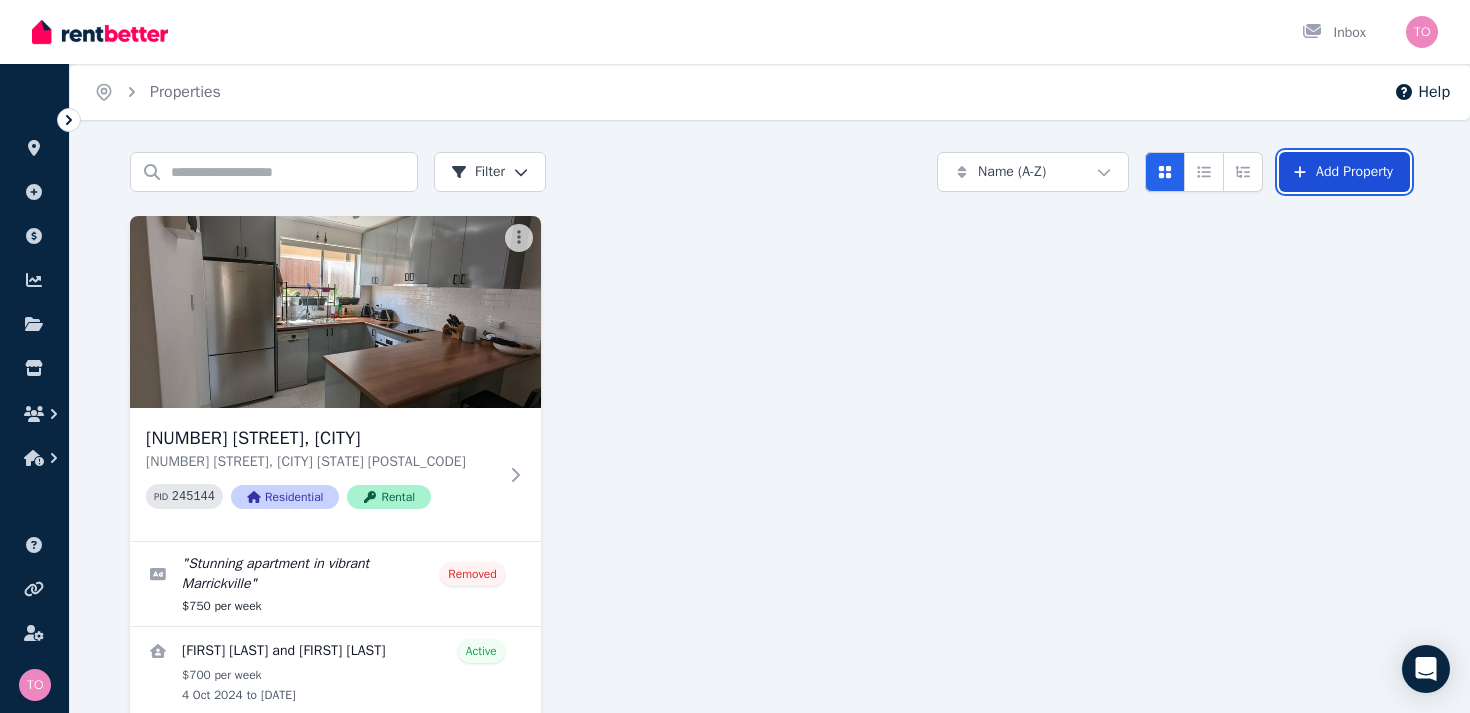 click 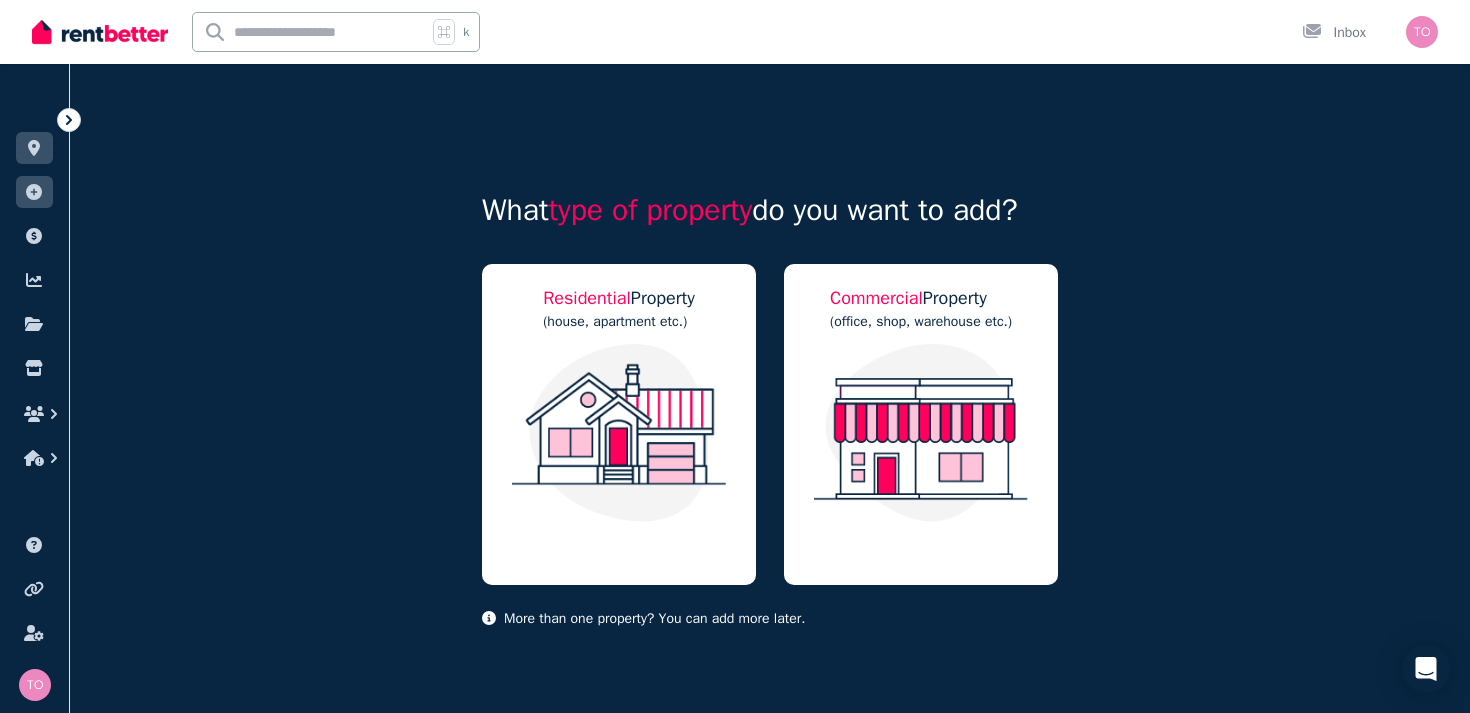 click on "What  type of property  do you want to add? Residential  Property (house, apartment etc.) Commercial  Property (office, shop, warehouse etc.) More than one property? You can add more later." at bounding box center [770, 378] 